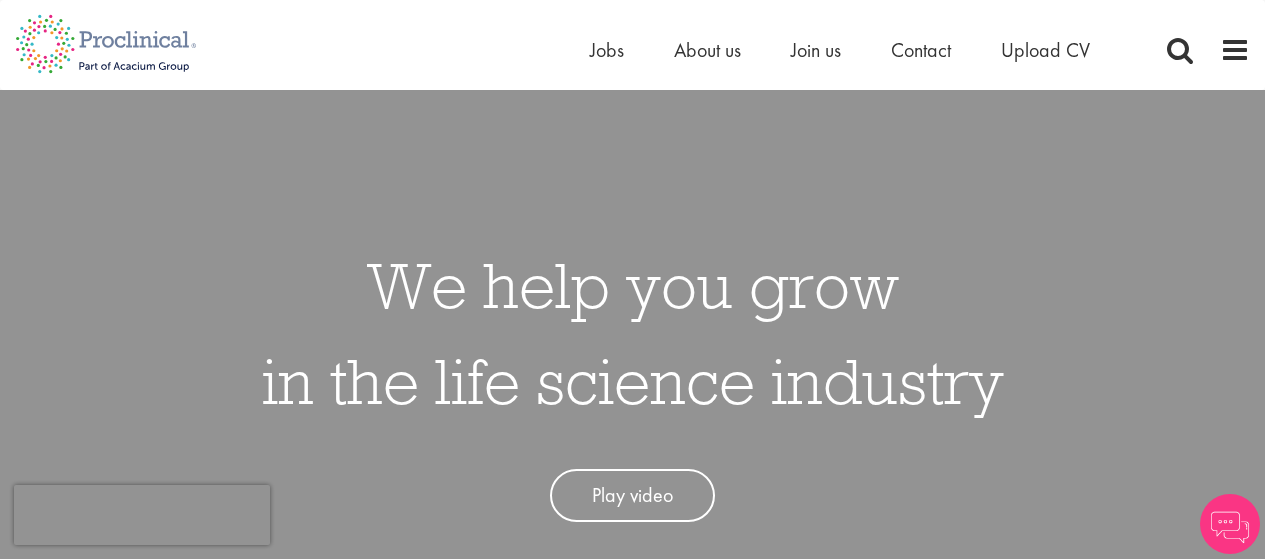scroll, scrollTop: 0, scrollLeft: 0, axis: both 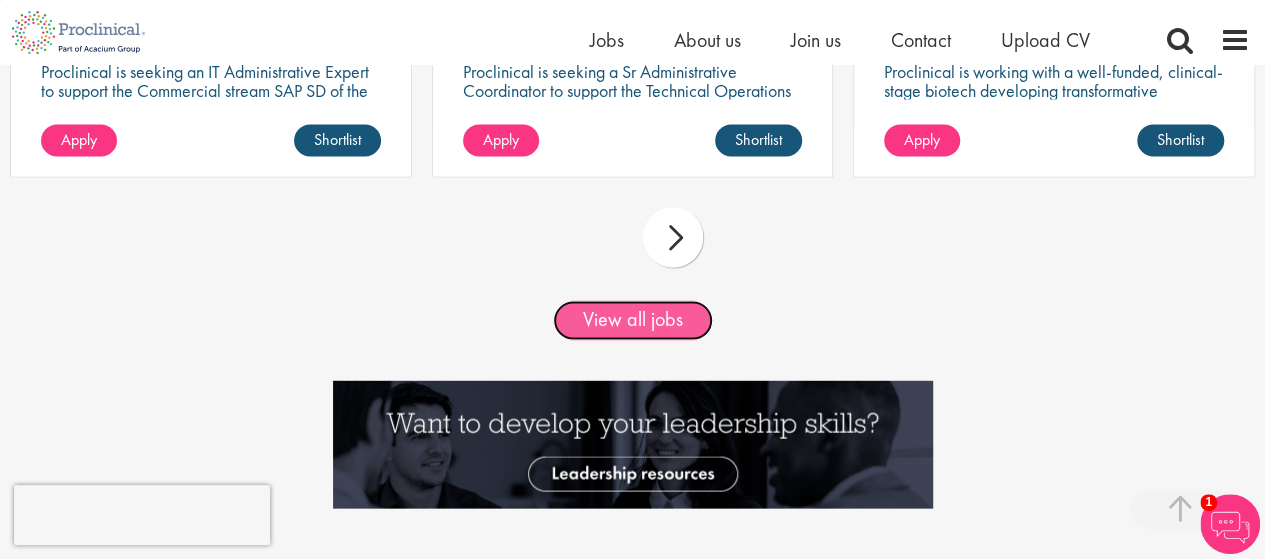click on "View all jobs" at bounding box center (633, 320) 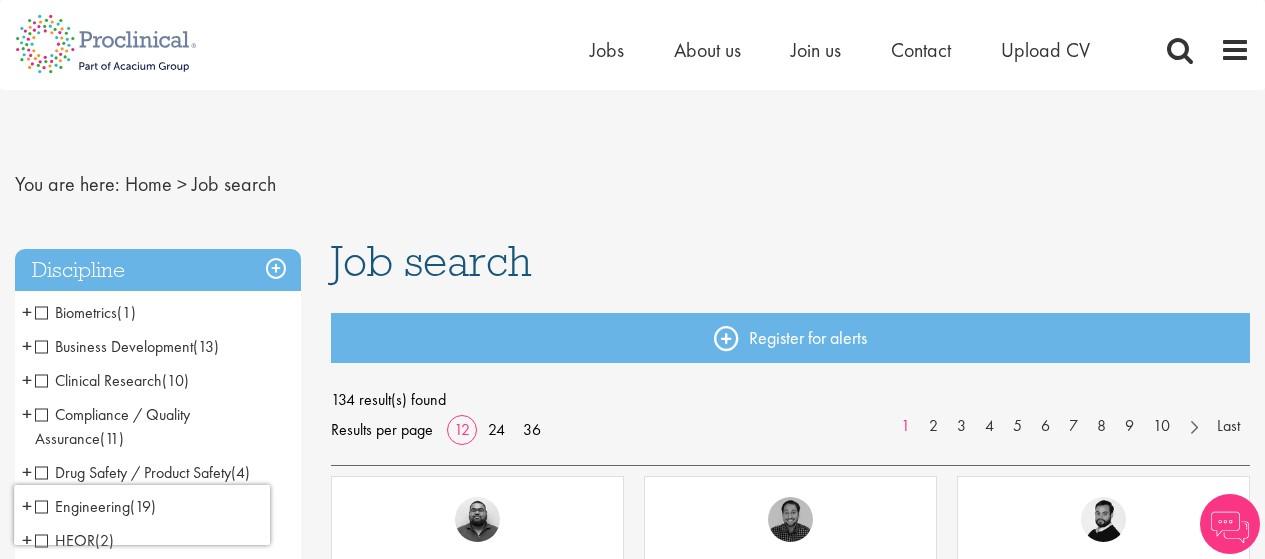 scroll, scrollTop: 0, scrollLeft: 0, axis: both 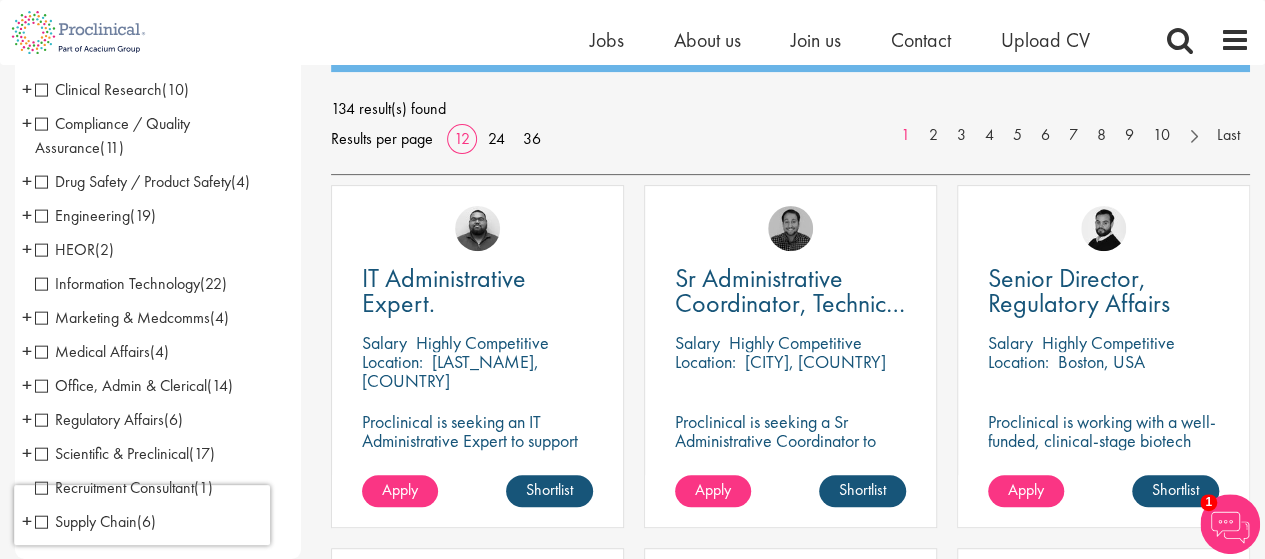 click on "Regulatory Affairs" at bounding box center [99, 419] 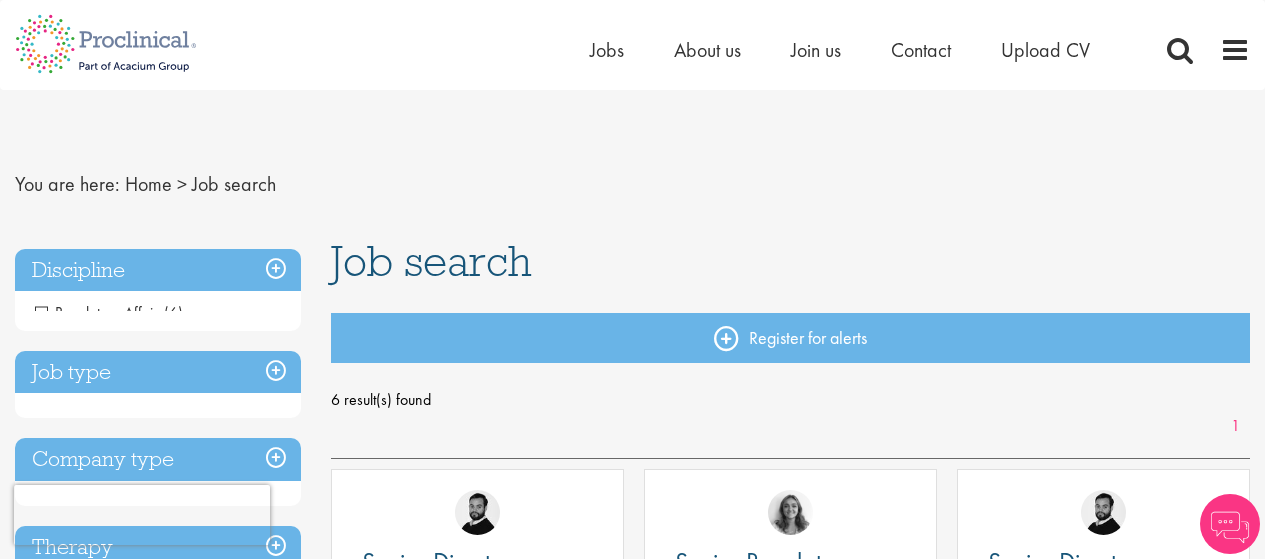 scroll, scrollTop: 0, scrollLeft: 0, axis: both 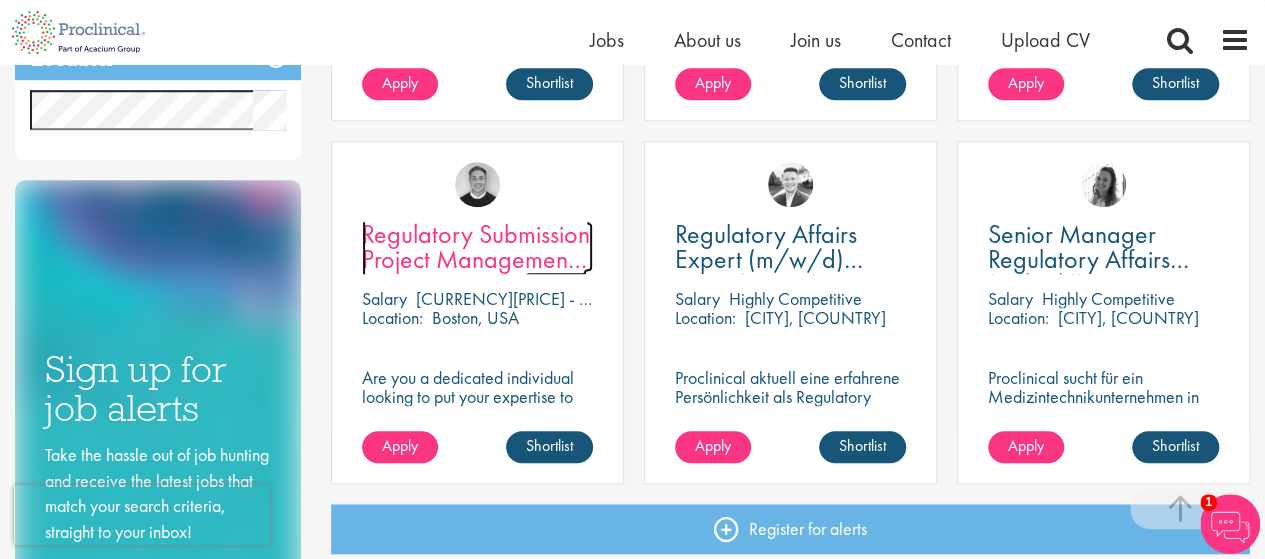 click on "Regulatory Submission Project Management, Senior Specialist" at bounding box center [476, 259] 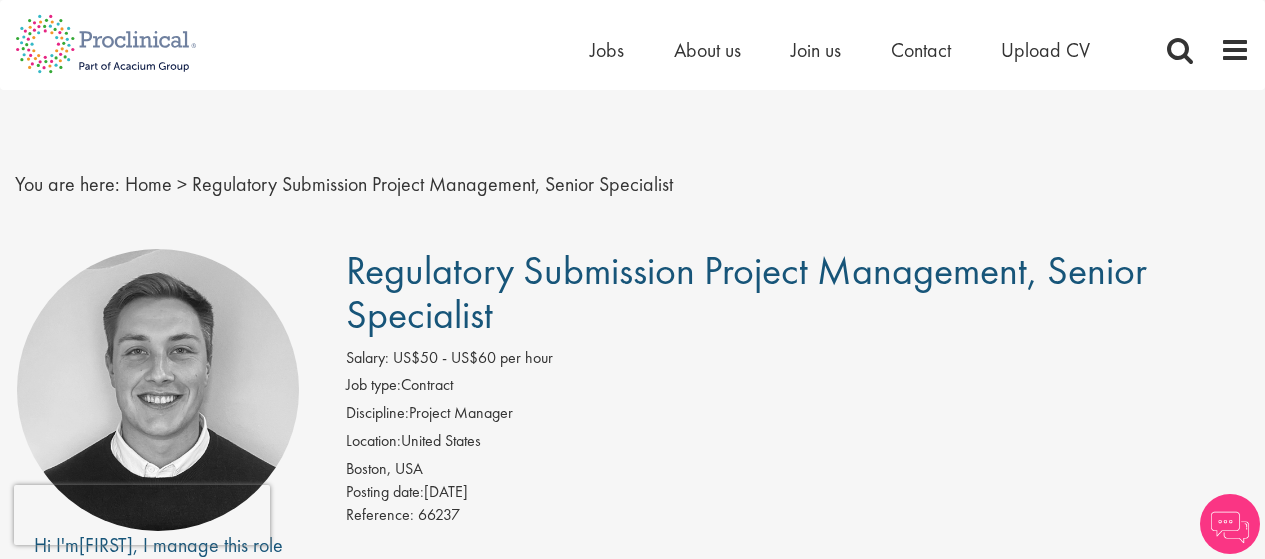 scroll, scrollTop: 0, scrollLeft: 0, axis: both 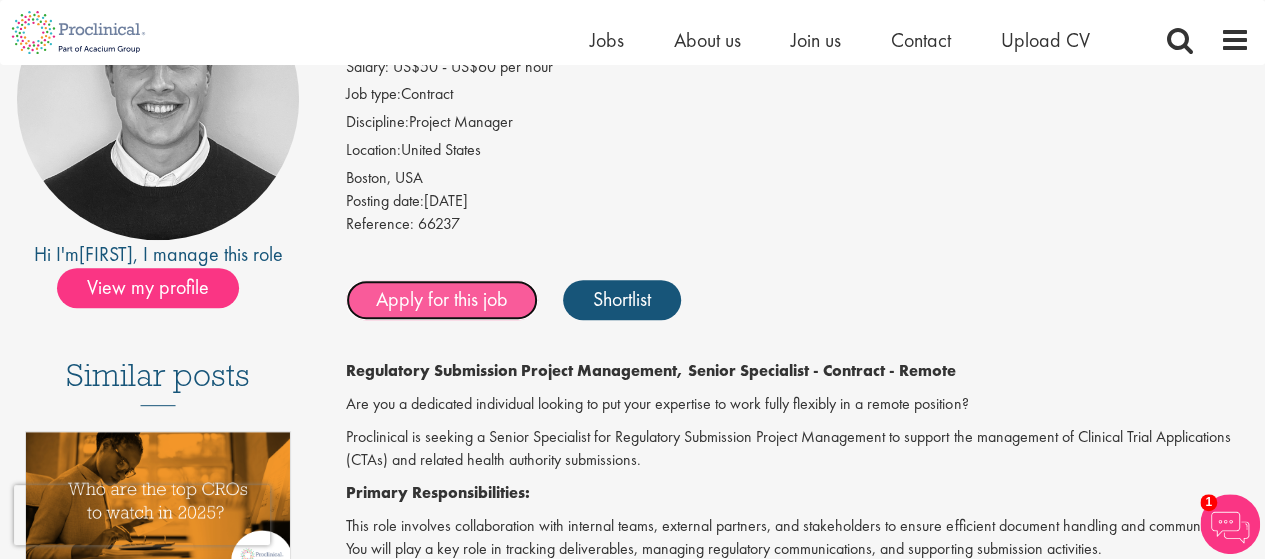 click on "Apply for this job" at bounding box center [442, 300] 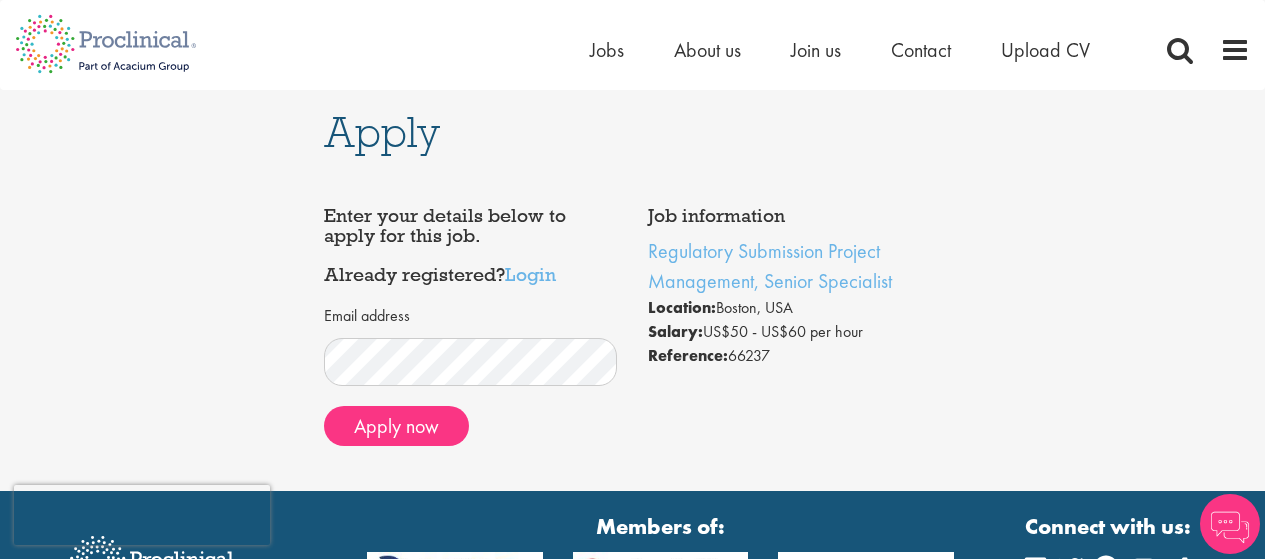scroll, scrollTop: 0, scrollLeft: 0, axis: both 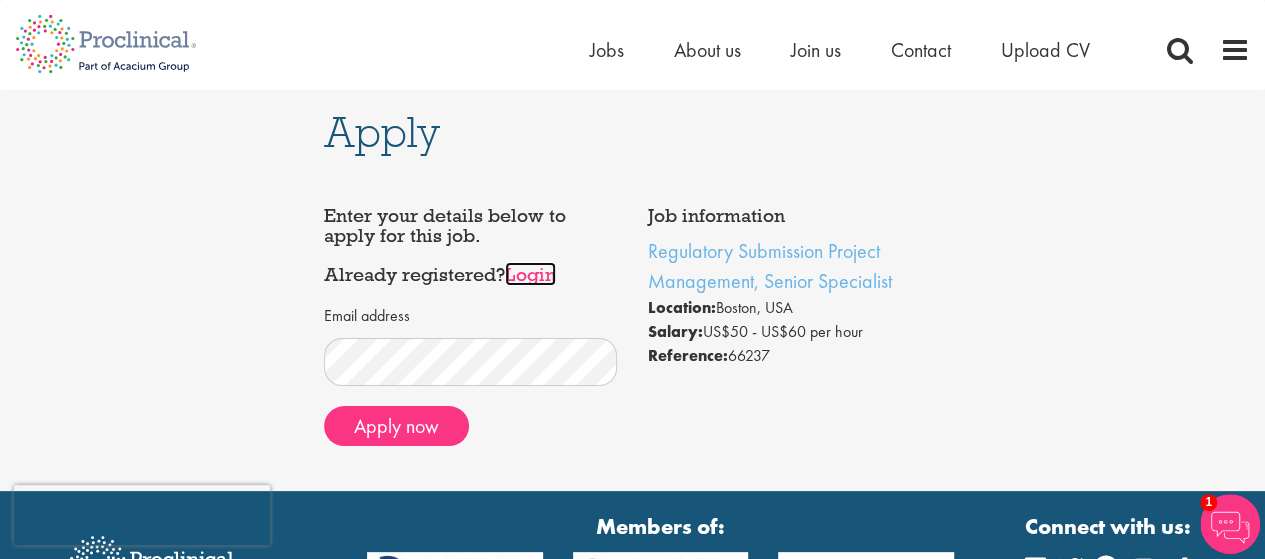click on "Login" at bounding box center [530, 274] 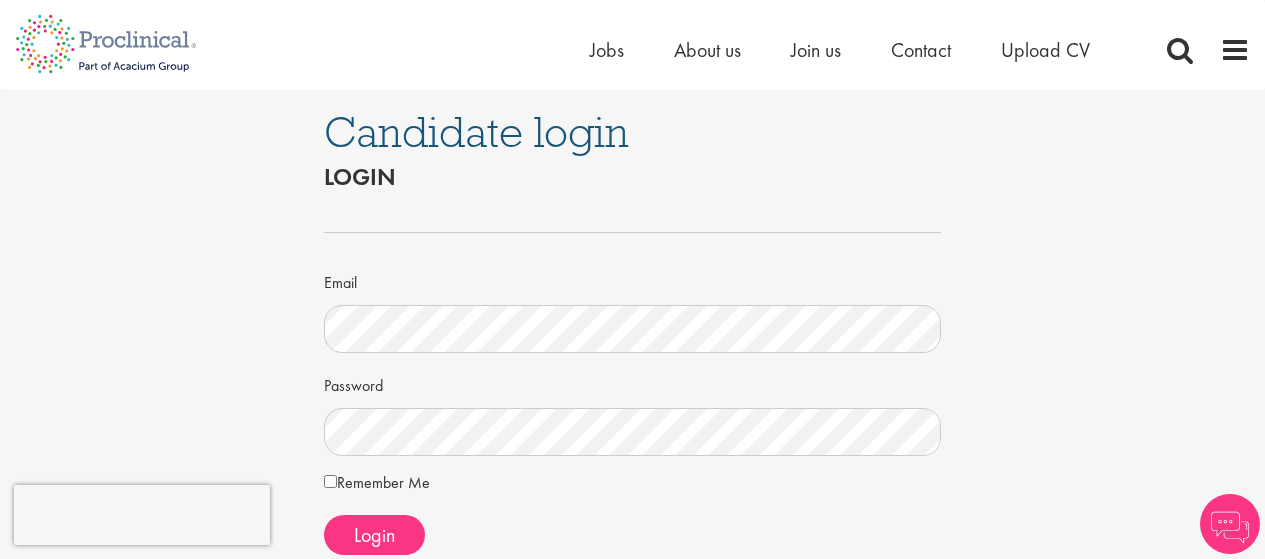 scroll, scrollTop: 0, scrollLeft: 0, axis: both 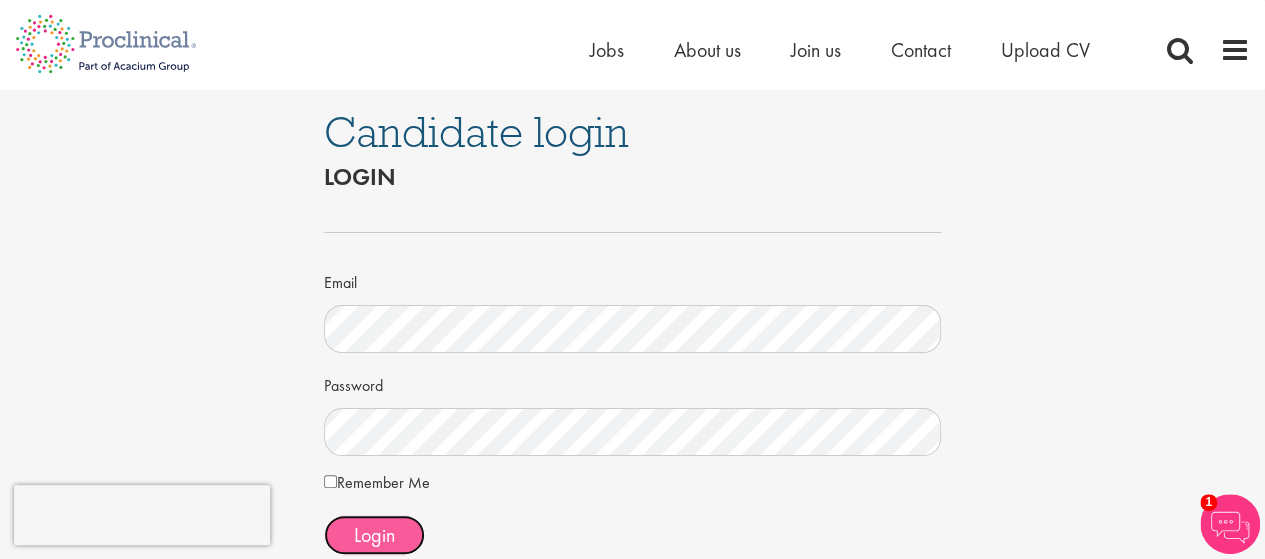 click on "Login" at bounding box center (374, 535) 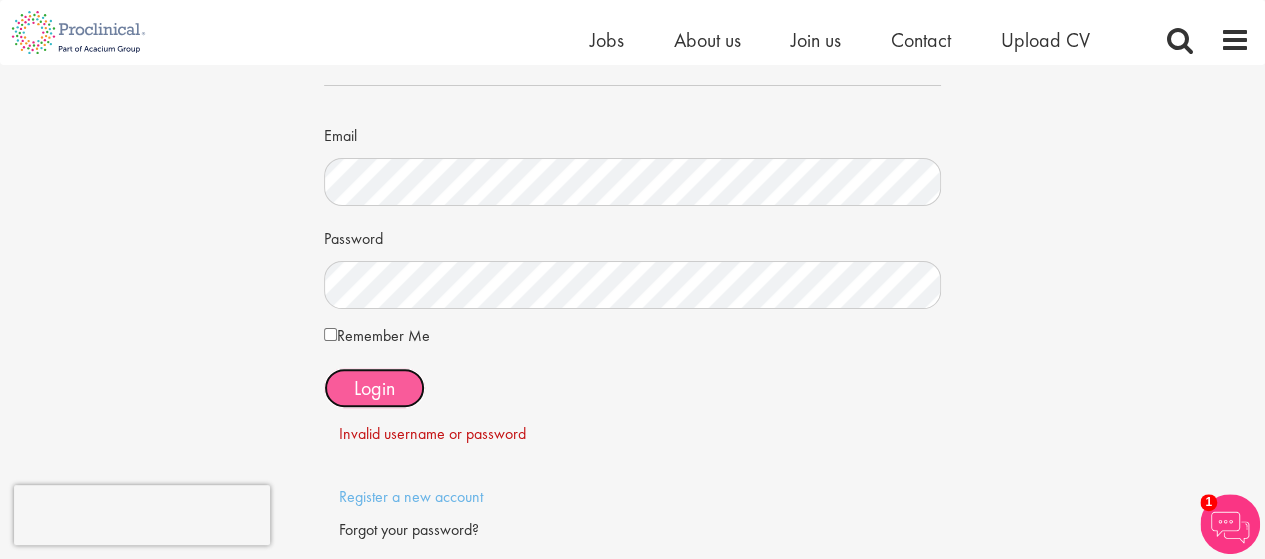 scroll, scrollTop: 133, scrollLeft: 0, axis: vertical 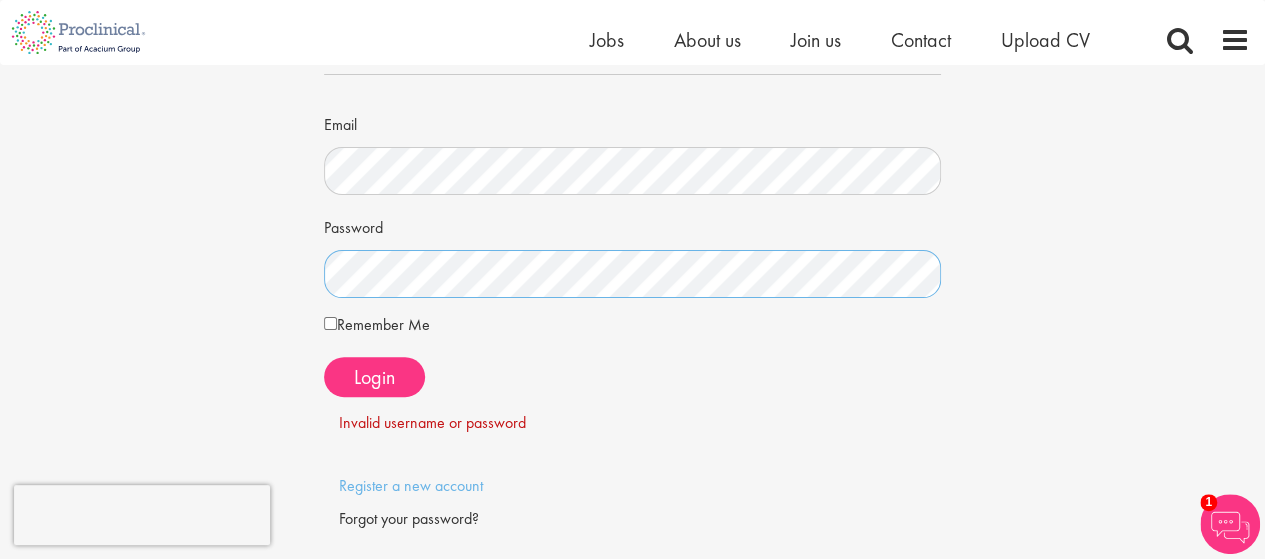 click on "Candidate login
Login
Email
Password
Remember Me" at bounding box center [632, 259] 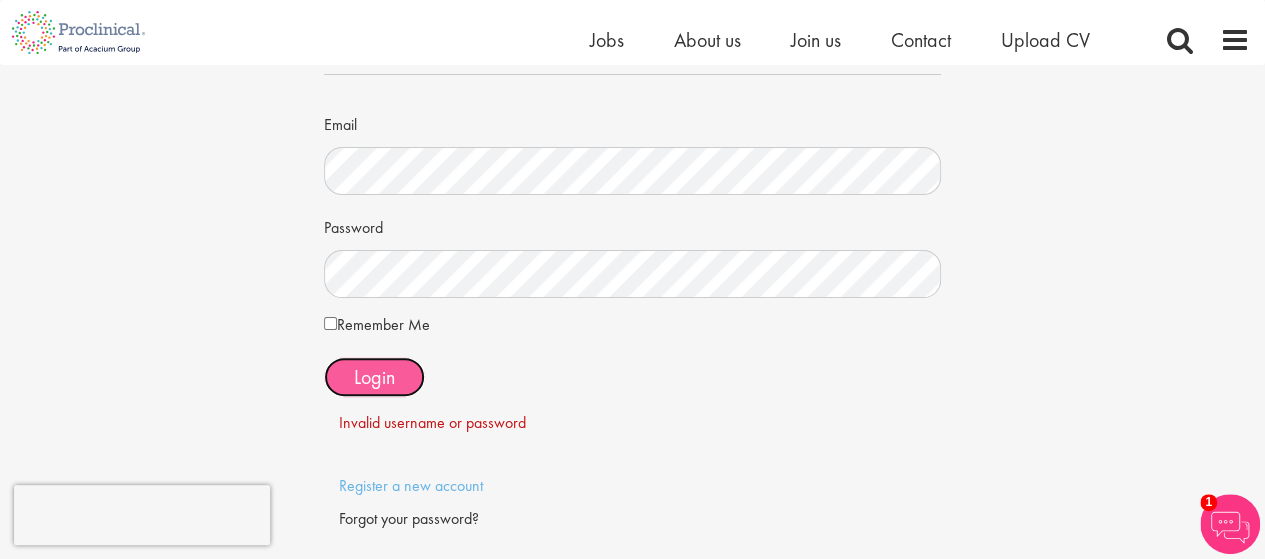 click on "Login" at bounding box center [374, 377] 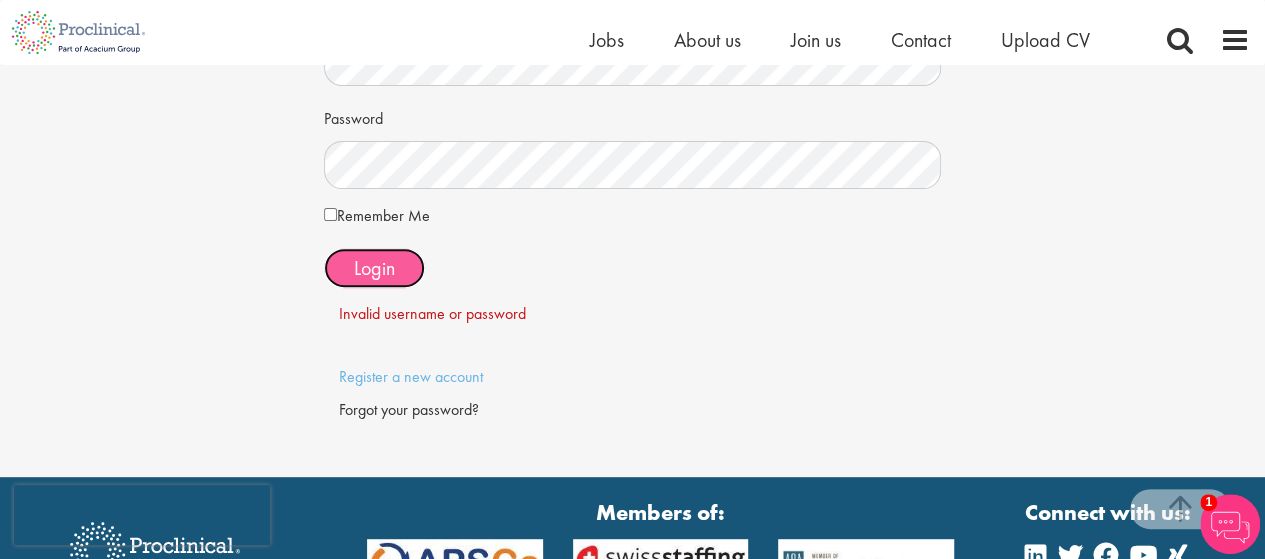 scroll, scrollTop: 400, scrollLeft: 0, axis: vertical 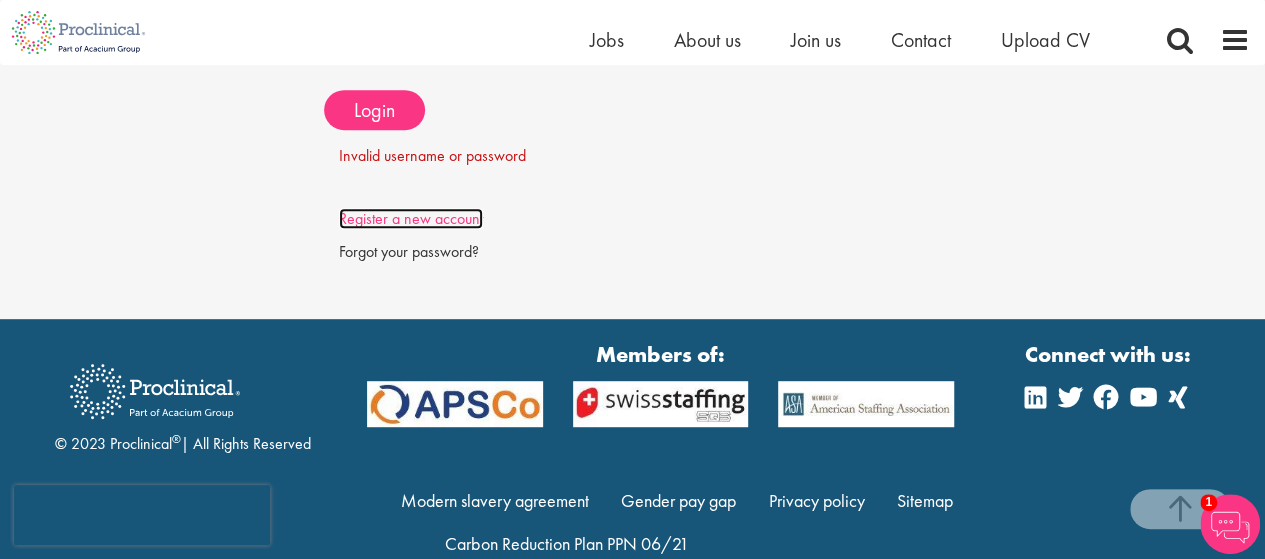 click on "Register a new account" at bounding box center [411, 218] 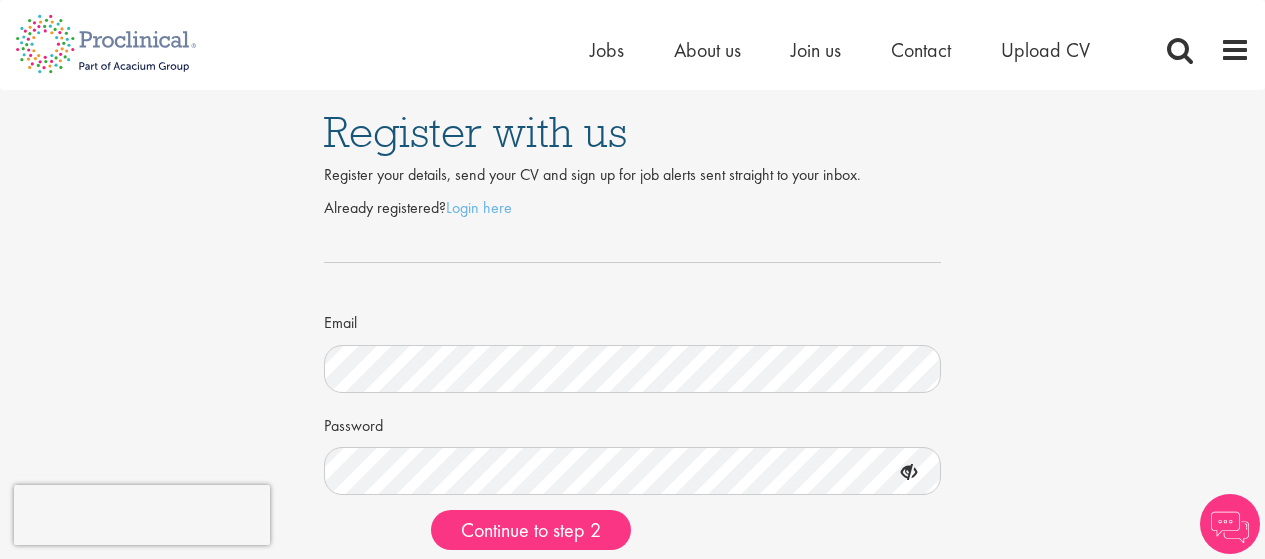 scroll, scrollTop: 0, scrollLeft: 0, axis: both 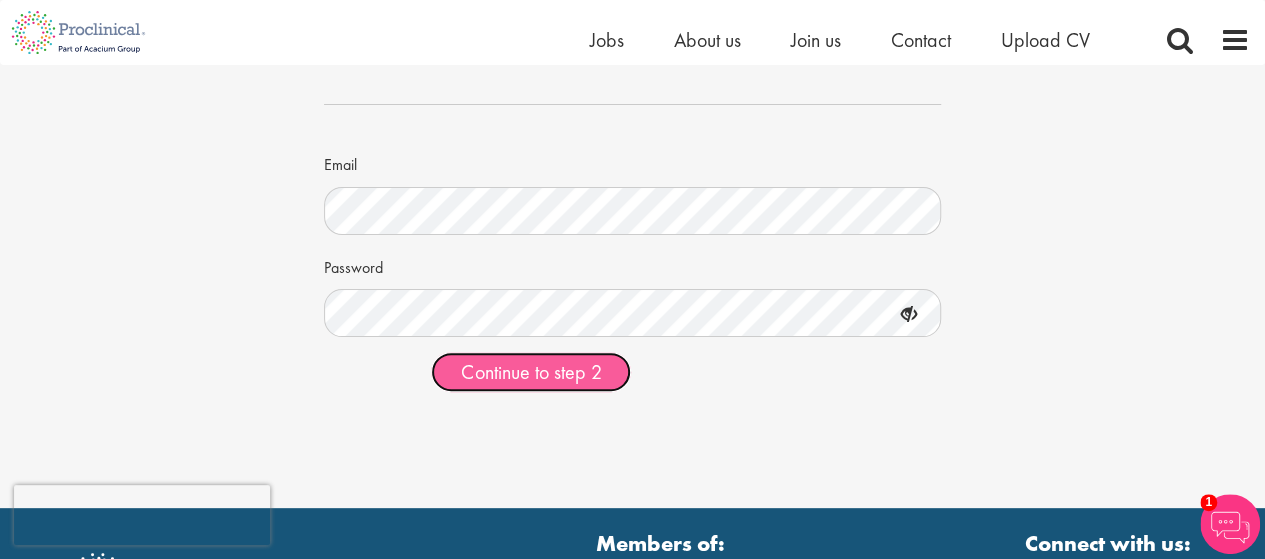 click on "Continue to step 2" at bounding box center [531, 372] 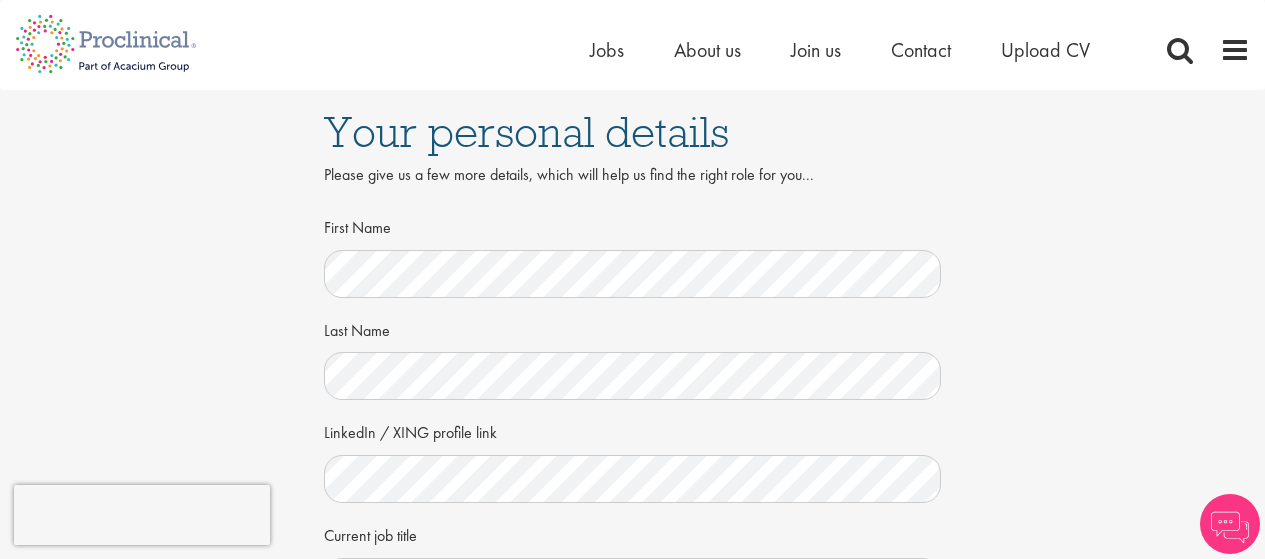 scroll, scrollTop: 0, scrollLeft: 0, axis: both 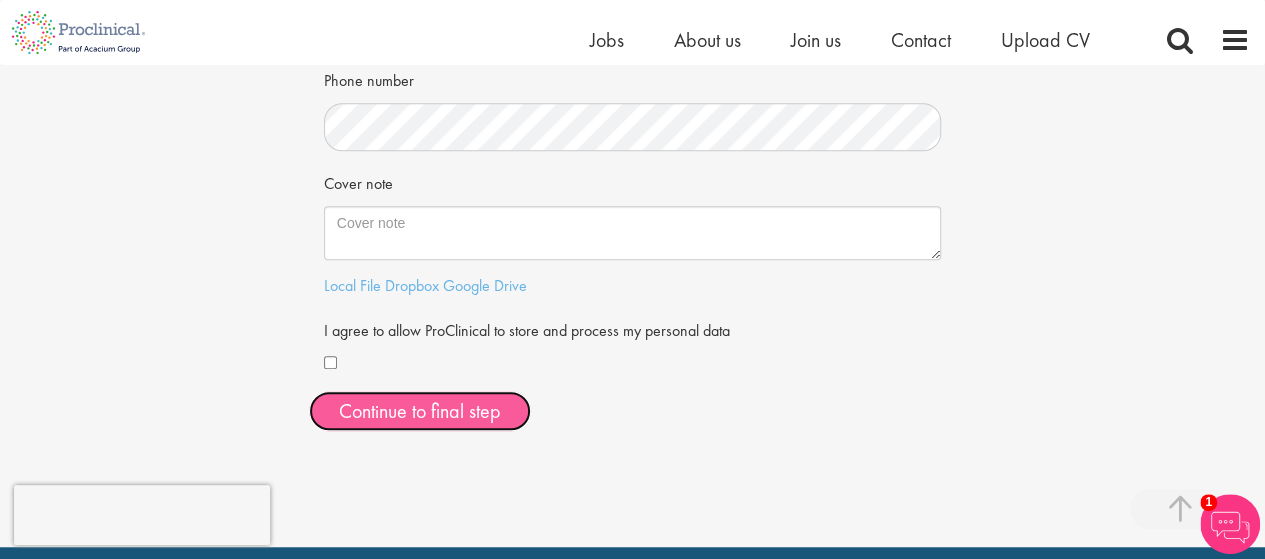 click on "Continue to final step" at bounding box center (420, 411) 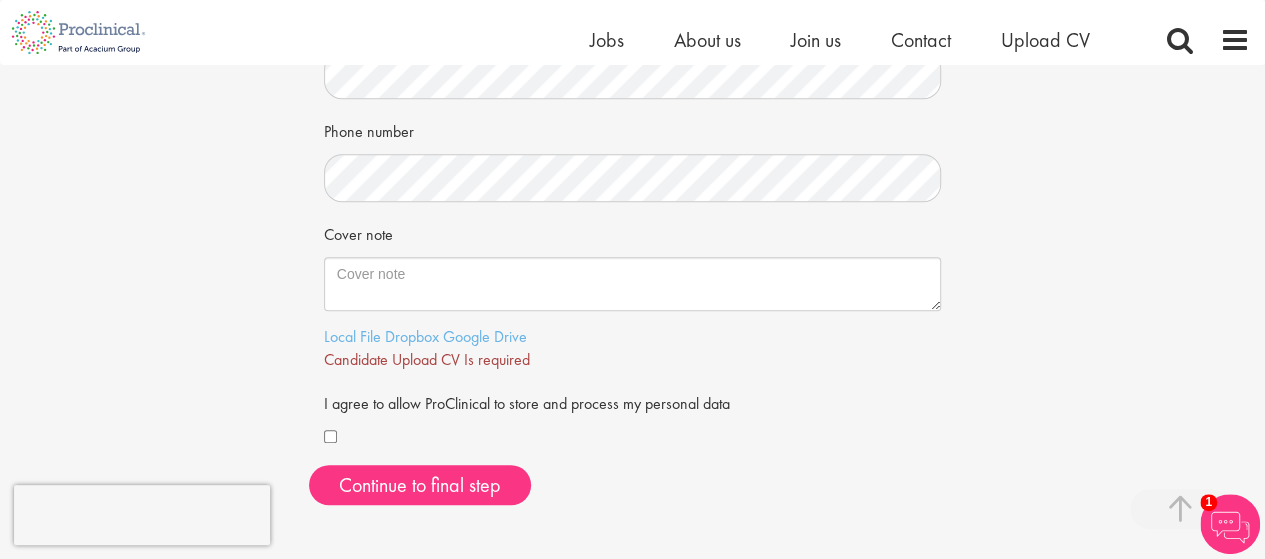 scroll, scrollTop: 533, scrollLeft: 0, axis: vertical 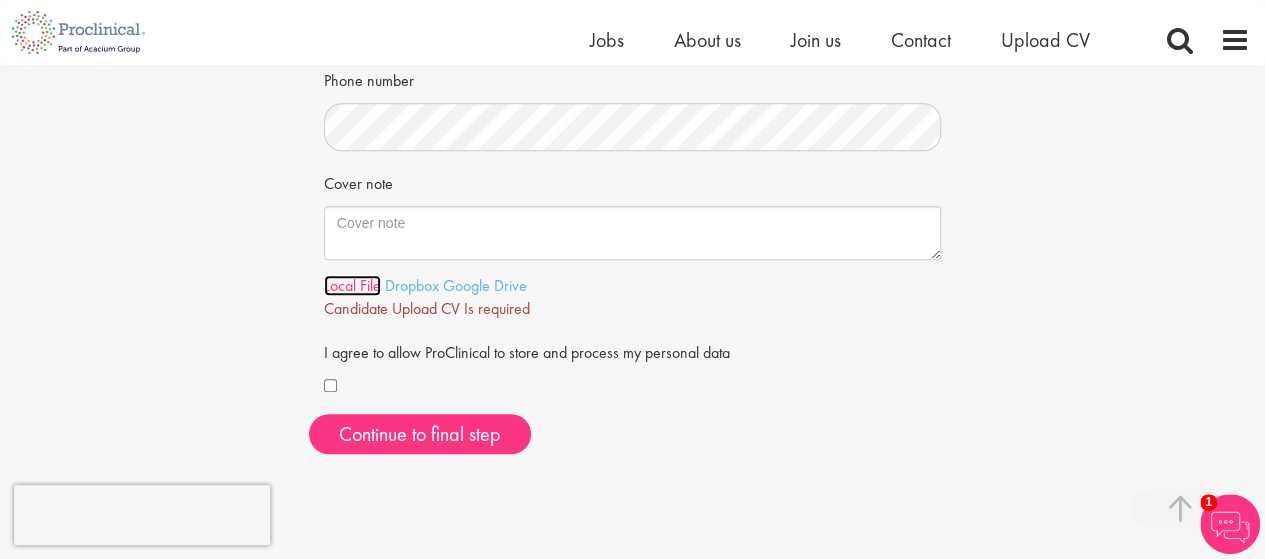 click on "Local File" at bounding box center (352, 285) 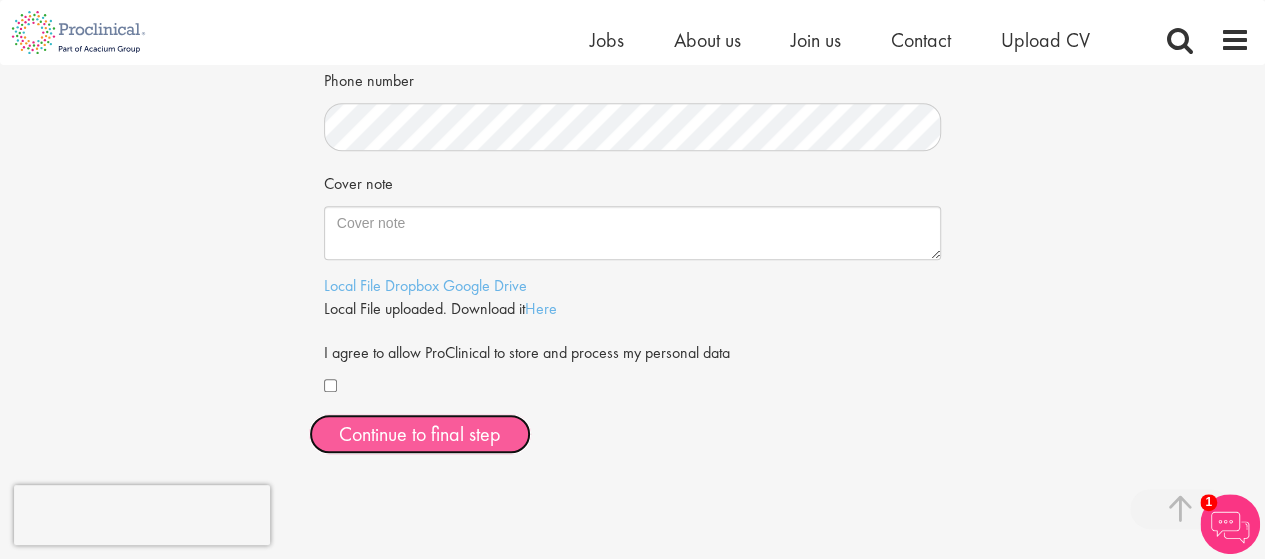 click on "Continue to final step" at bounding box center (420, 434) 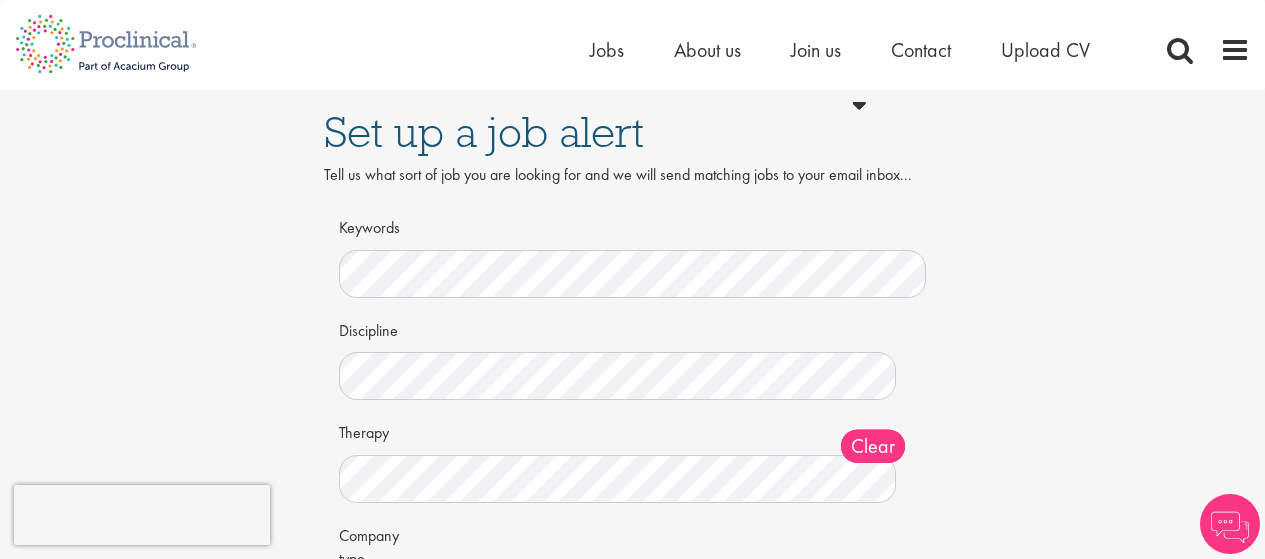 scroll, scrollTop: 0, scrollLeft: 0, axis: both 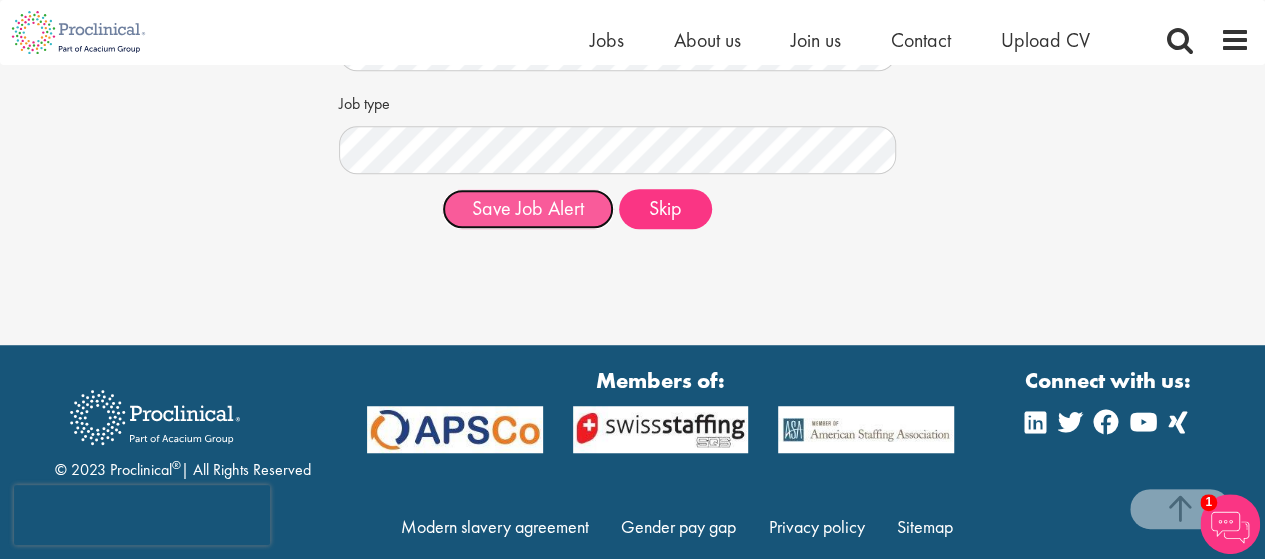 click on "Save Job Alert" at bounding box center [528, 209] 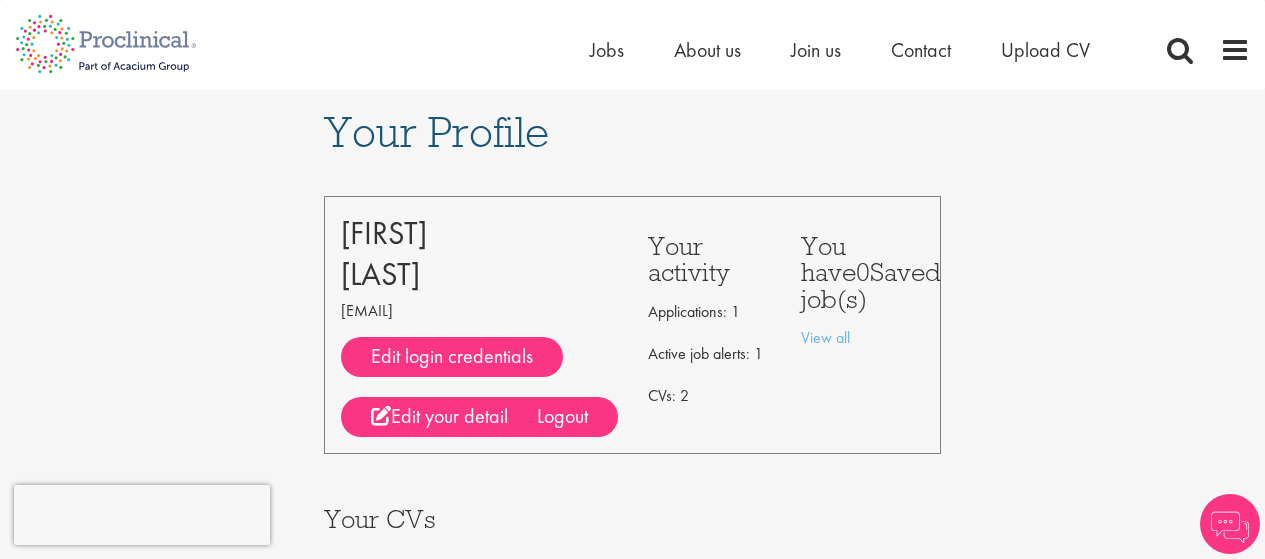 scroll, scrollTop: 0, scrollLeft: 0, axis: both 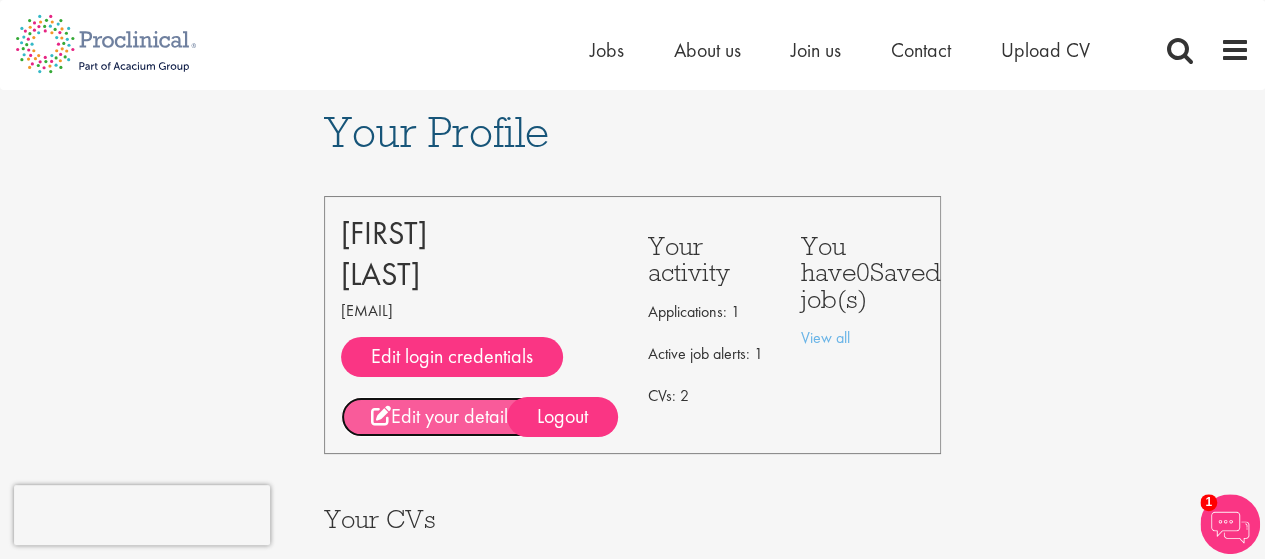 click on "Edit your details" at bounding box center (443, 417) 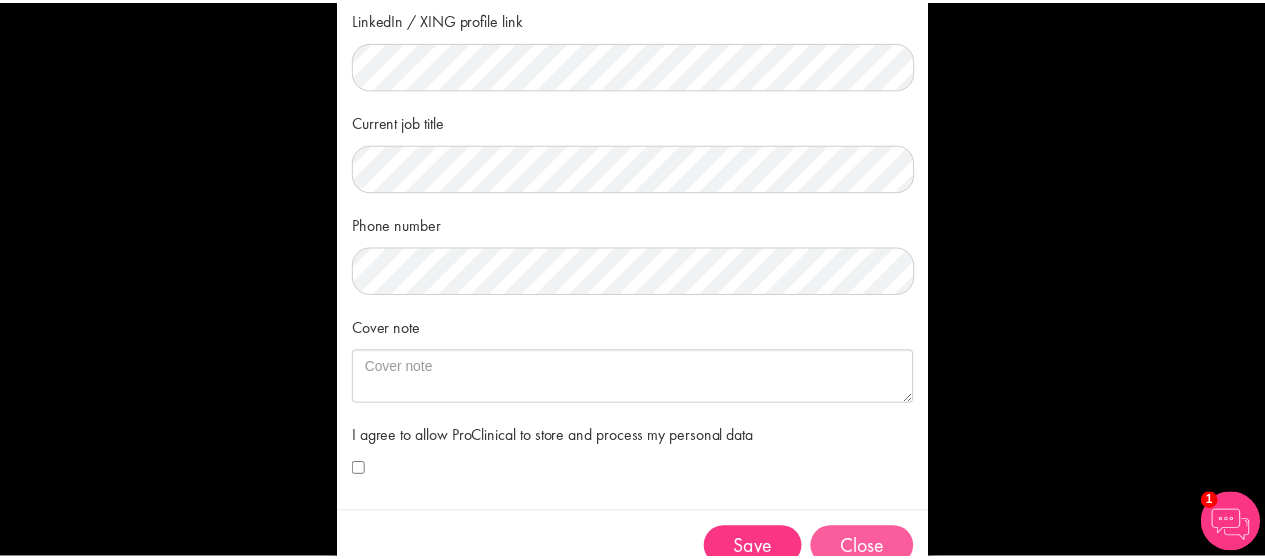 scroll, scrollTop: 359, scrollLeft: 0, axis: vertical 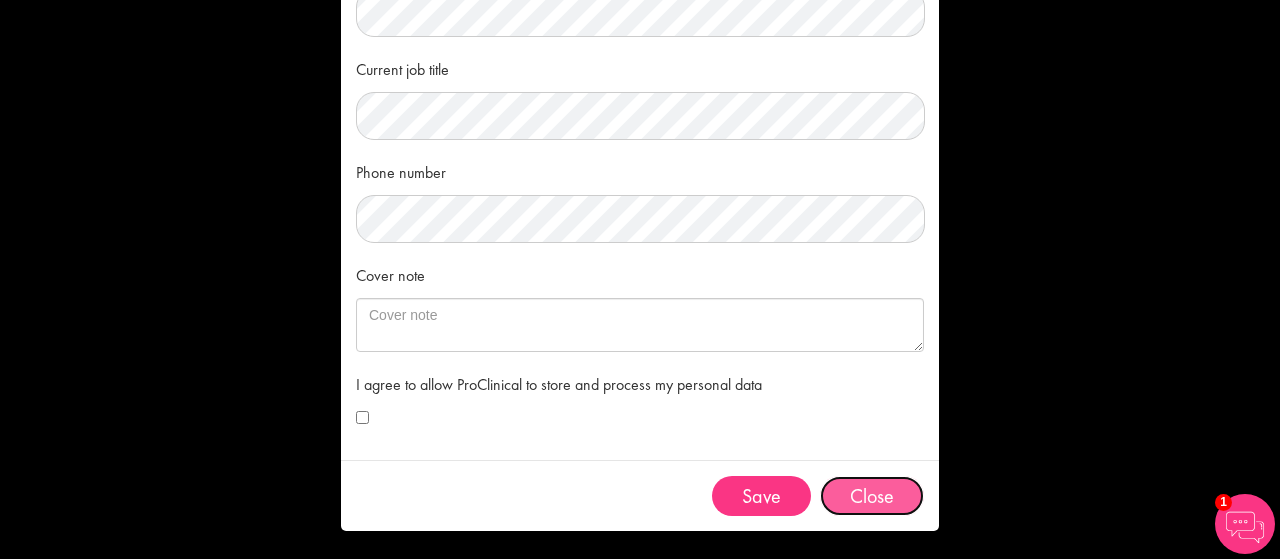 click on "Close" at bounding box center (872, 496) 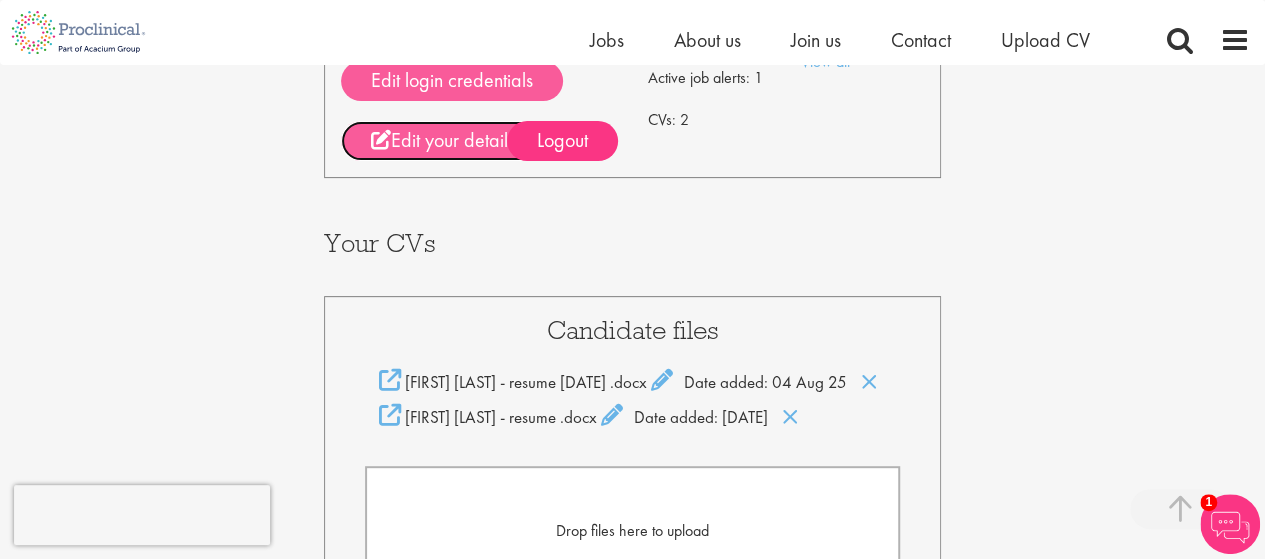 scroll, scrollTop: 400, scrollLeft: 0, axis: vertical 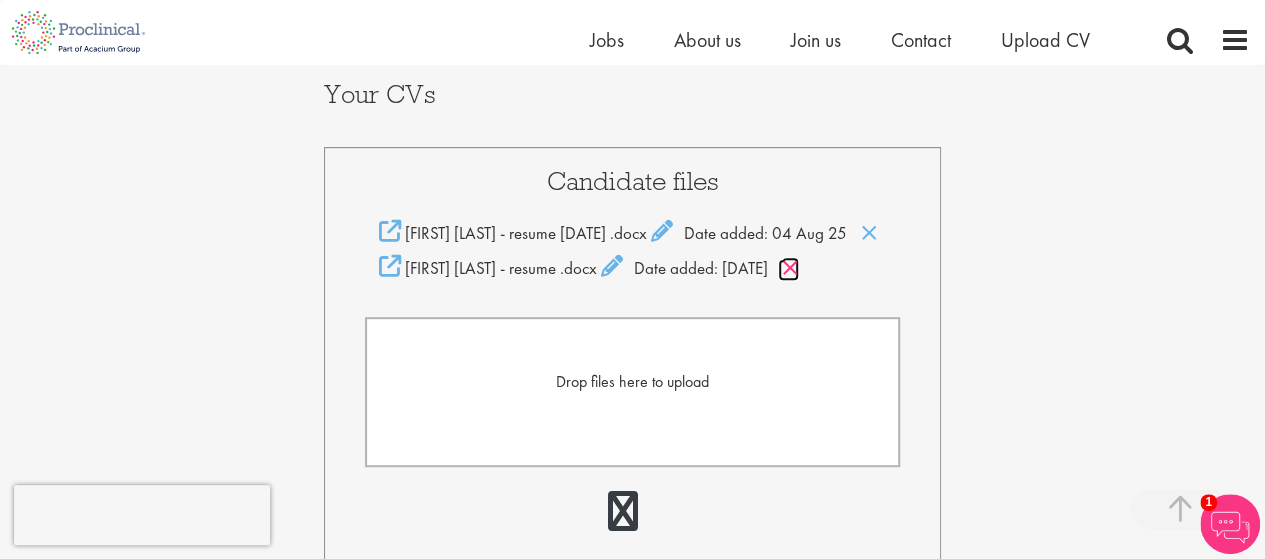 click at bounding box center [790, 268] 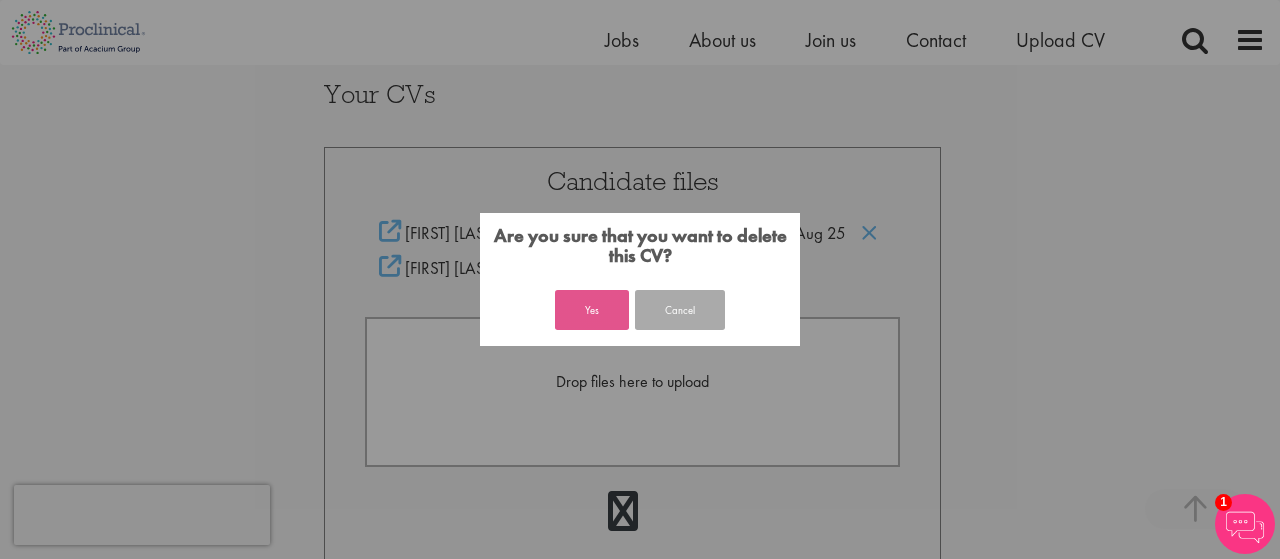 click on "Yes" at bounding box center [592, 310] 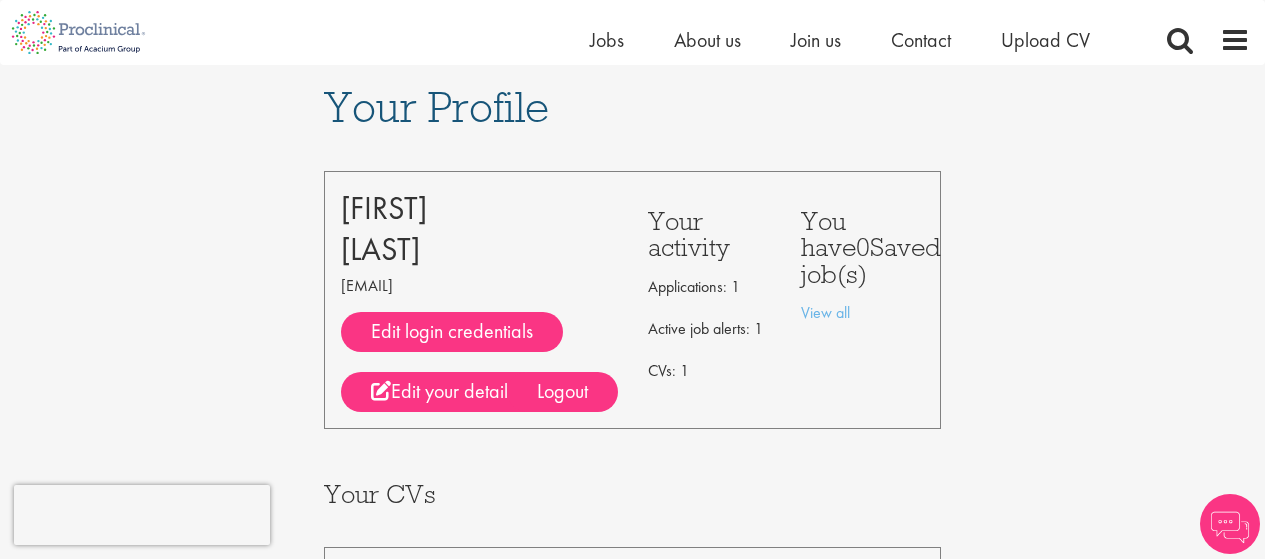 scroll, scrollTop: 414, scrollLeft: 0, axis: vertical 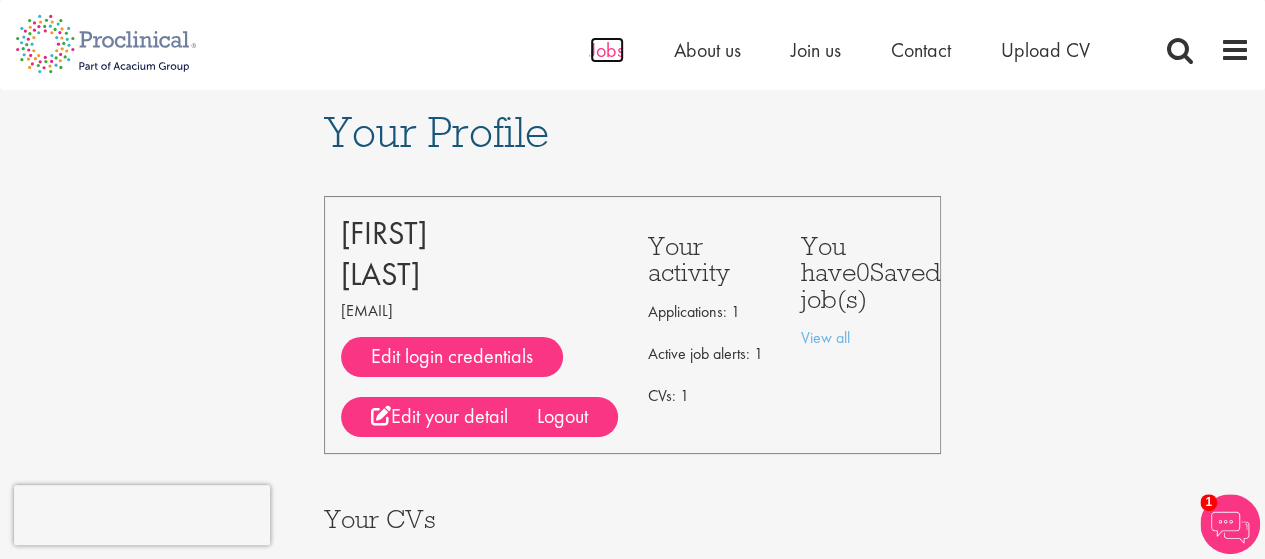 click on "Jobs" at bounding box center (607, 50) 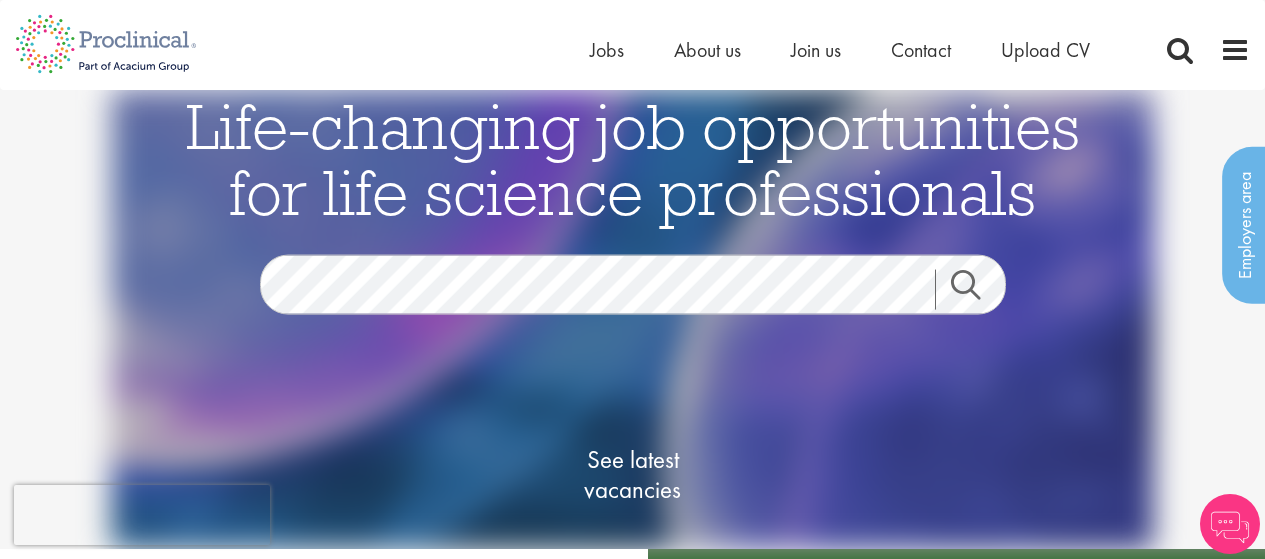 scroll, scrollTop: 0, scrollLeft: 0, axis: both 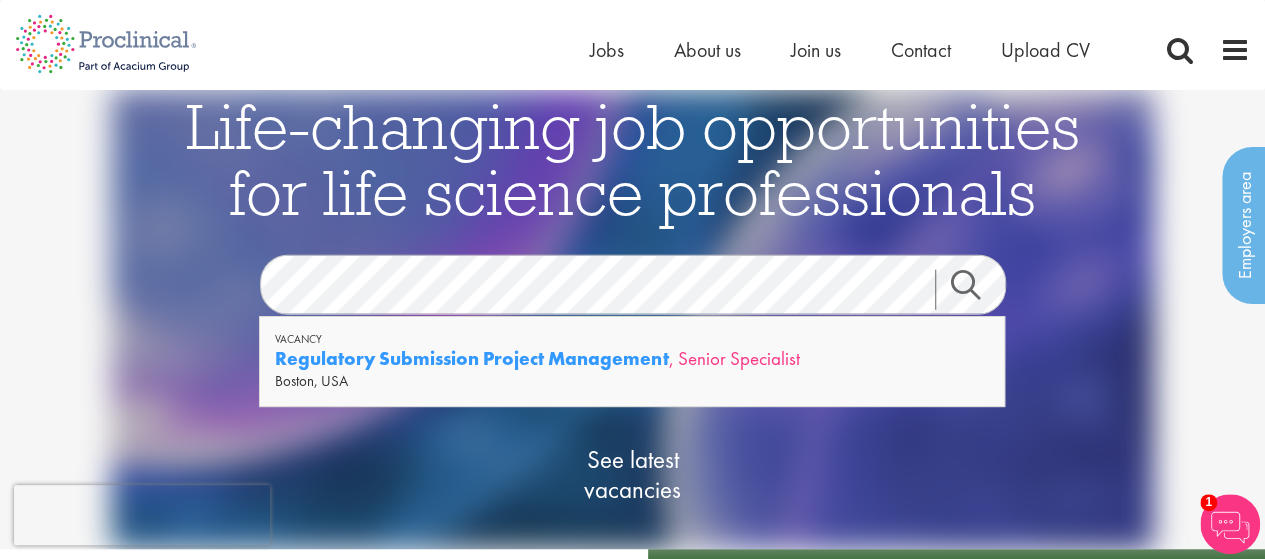 click on "Regulatory Submission Project Management" at bounding box center (471, 358) 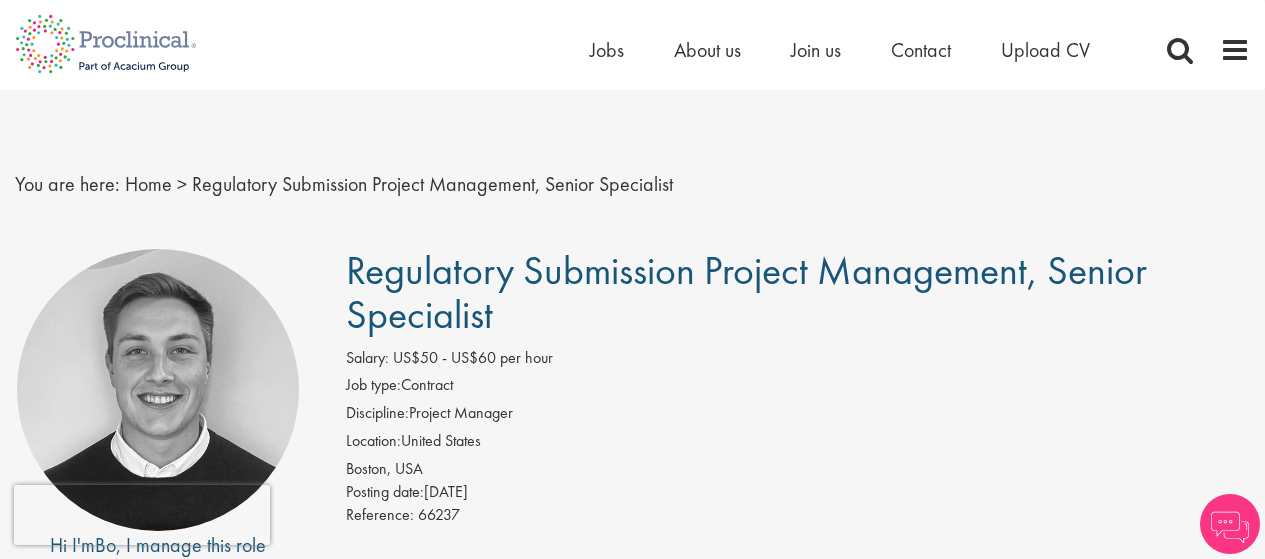 scroll, scrollTop: 0, scrollLeft: 0, axis: both 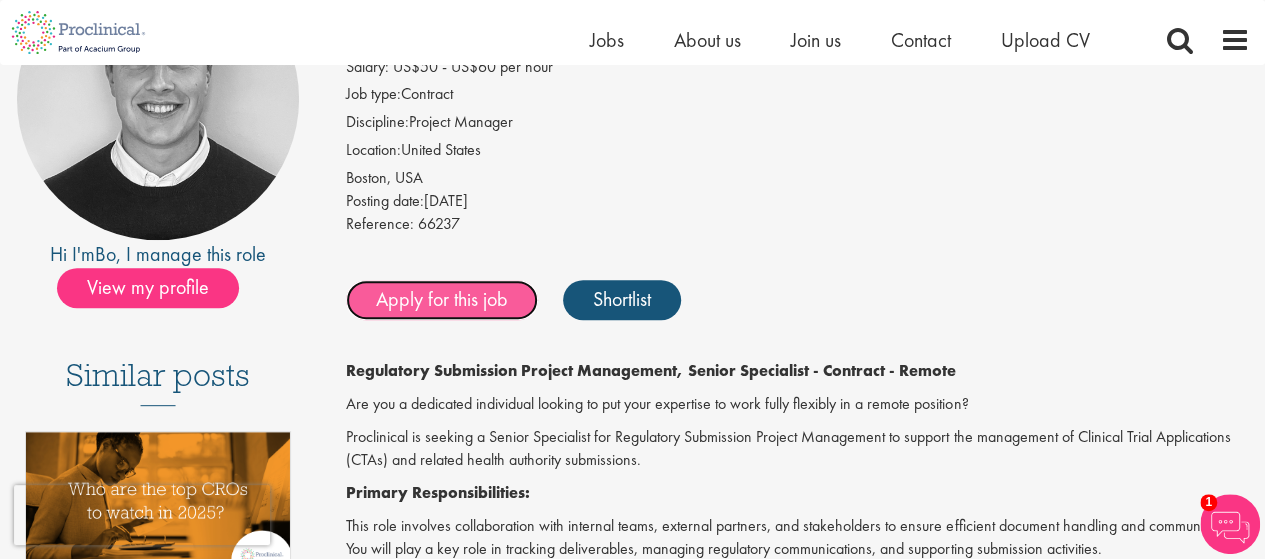 click on "Apply for this job" at bounding box center (442, 300) 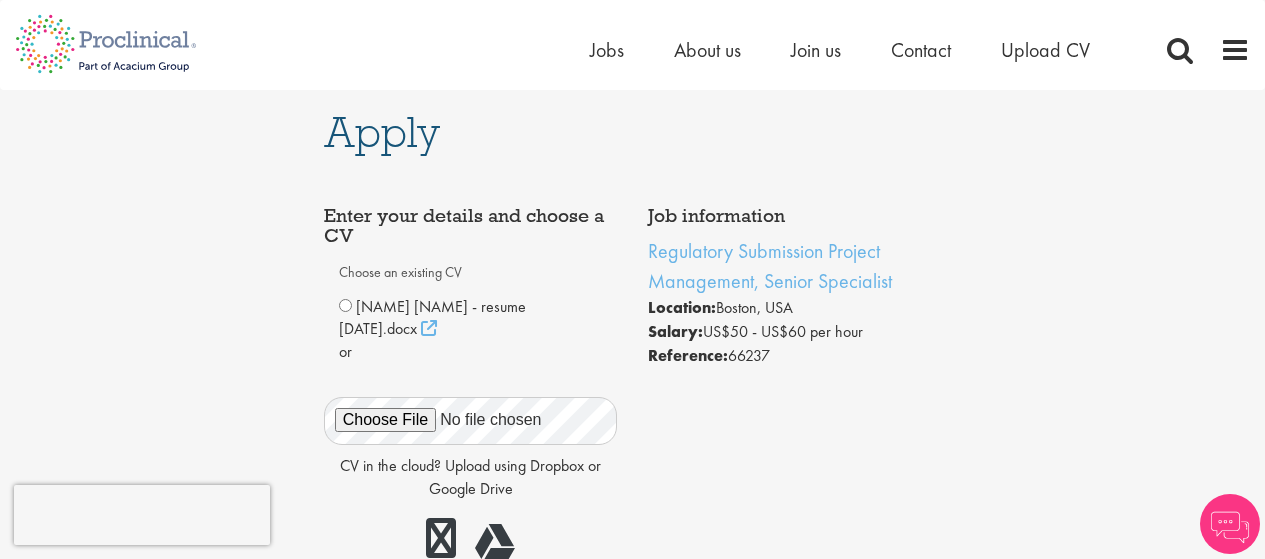 scroll, scrollTop: 0, scrollLeft: 0, axis: both 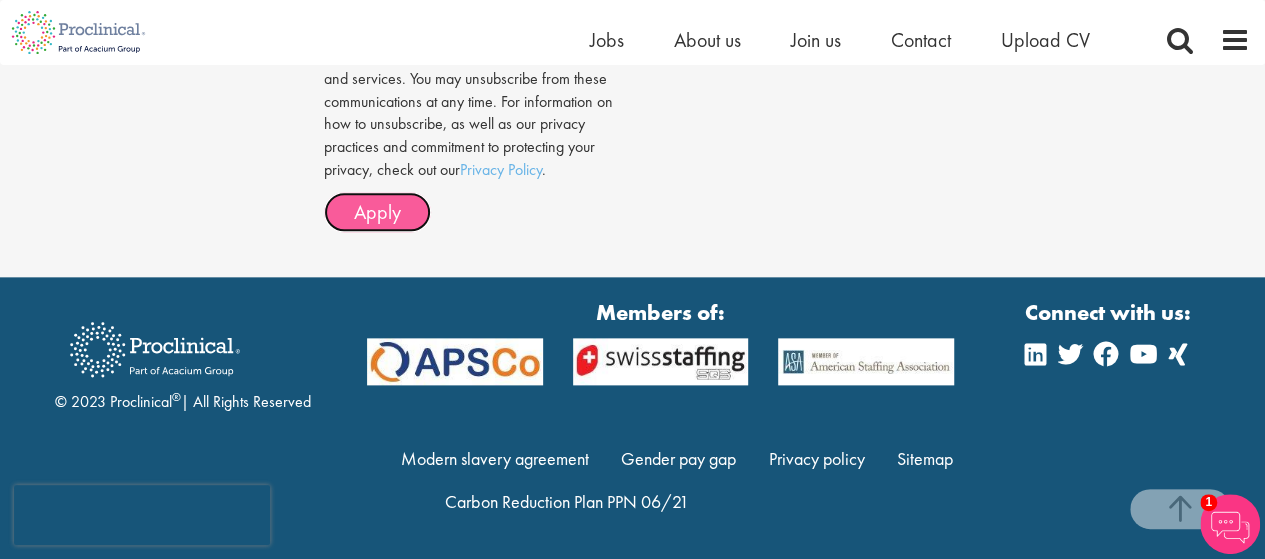 click on "Apply" at bounding box center (377, 212) 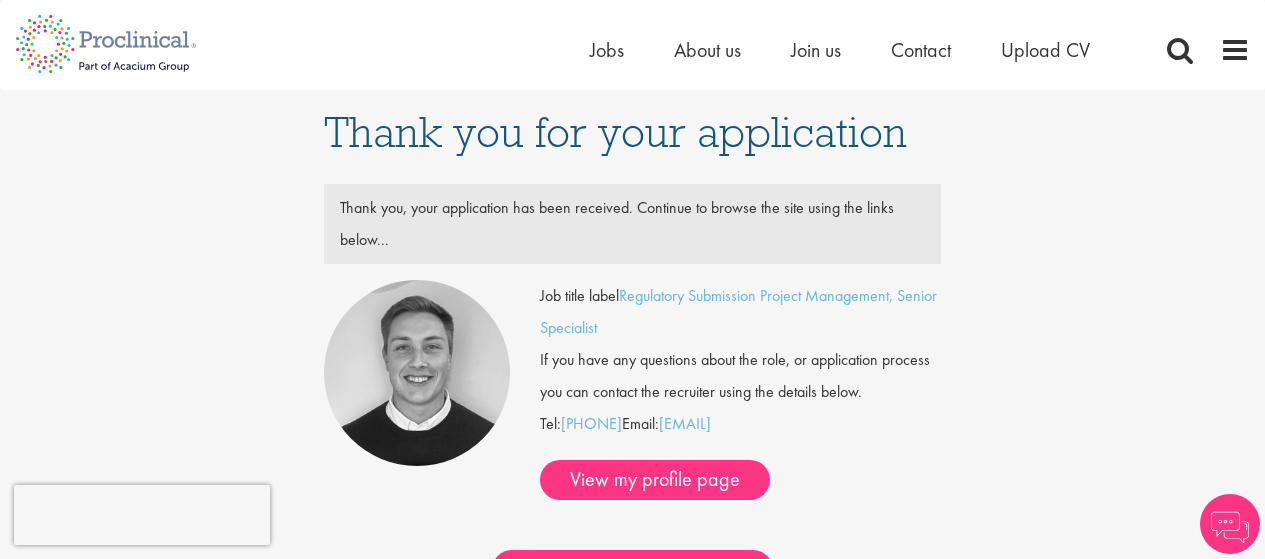 scroll, scrollTop: 0, scrollLeft: 0, axis: both 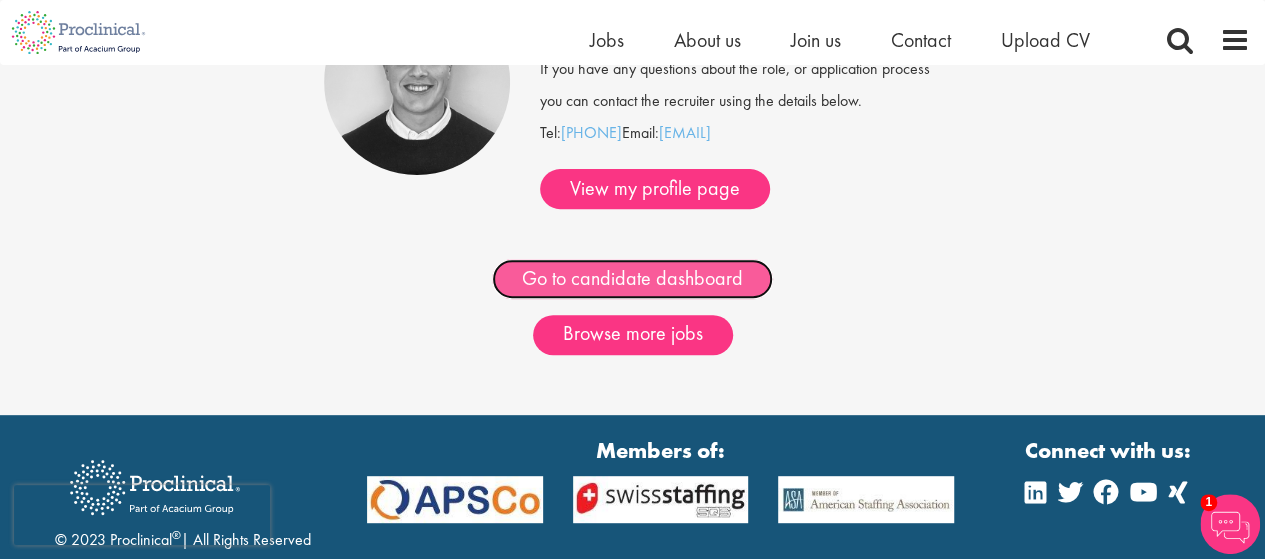 click on "Go to candidate dashboard" at bounding box center (632, 279) 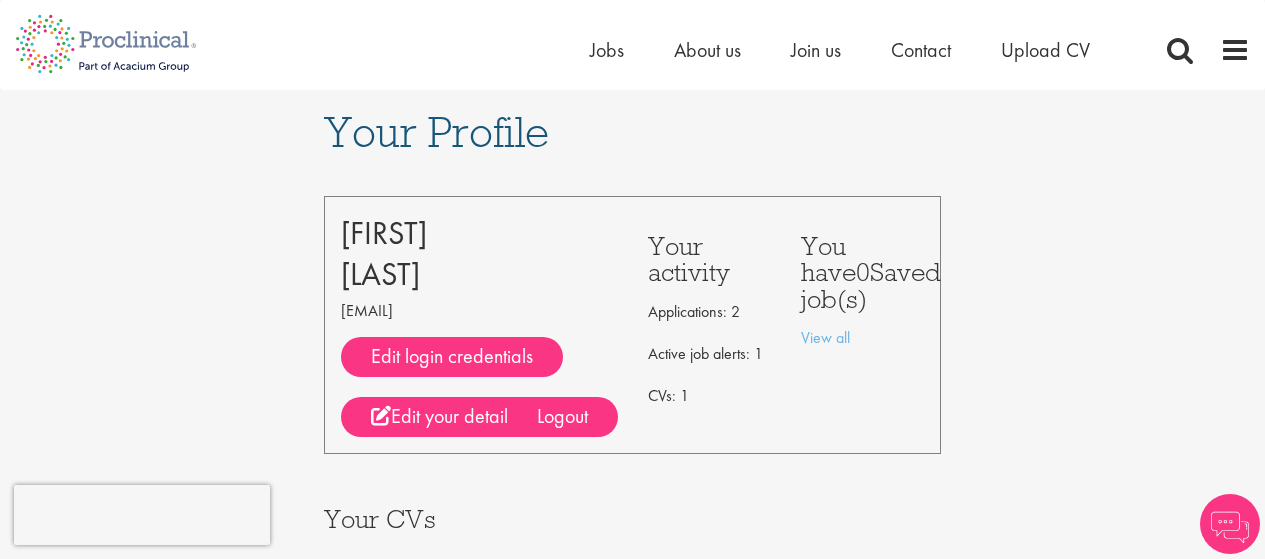 scroll, scrollTop: 0, scrollLeft: 0, axis: both 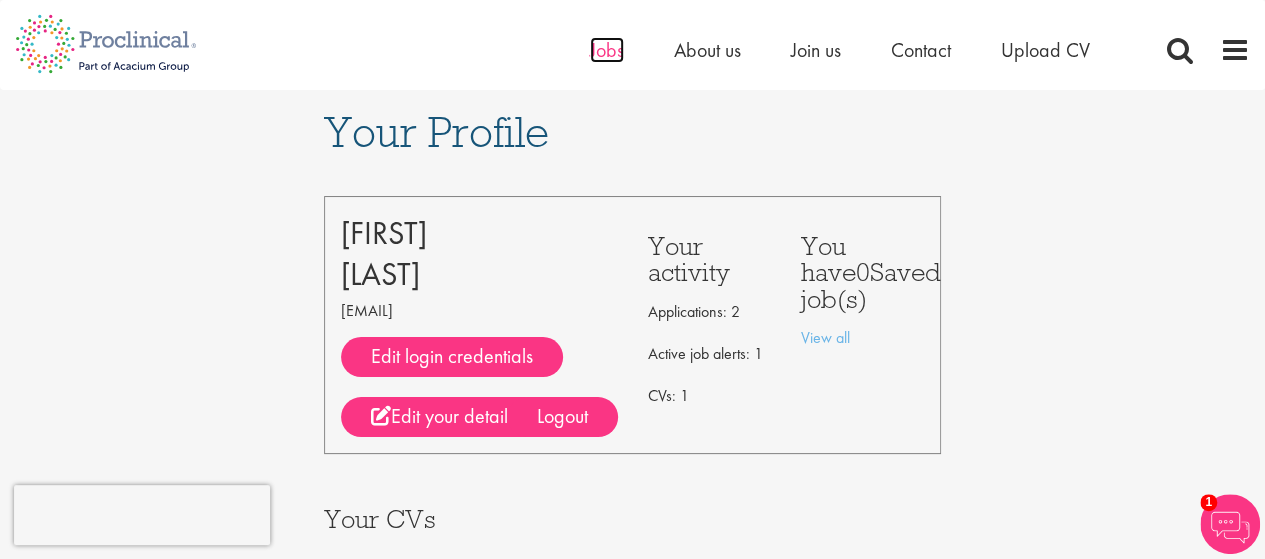 click on "Jobs" at bounding box center [607, 50] 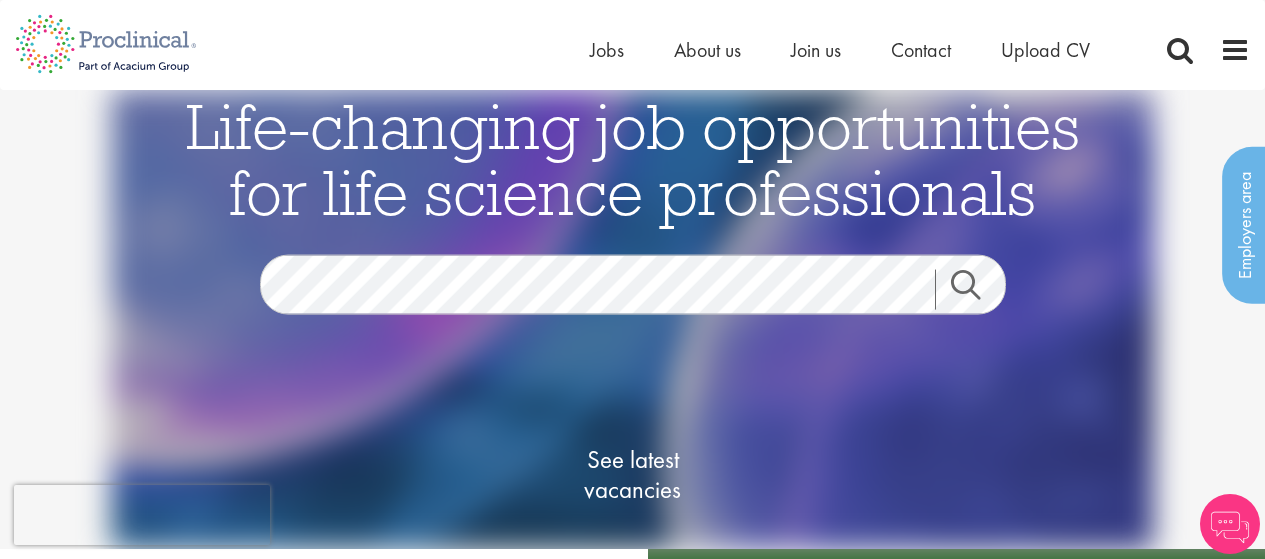 scroll, scrollTop: 0, scrollLeft: 0, axis: both 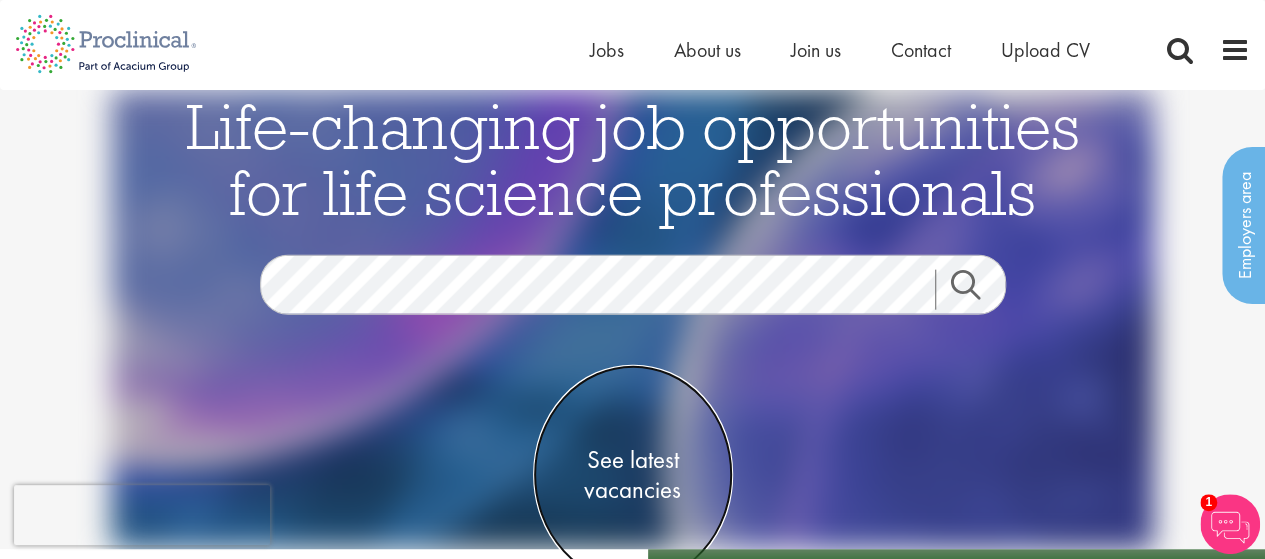 click on "See latest  vacancies" at bounding box center (633, 475) 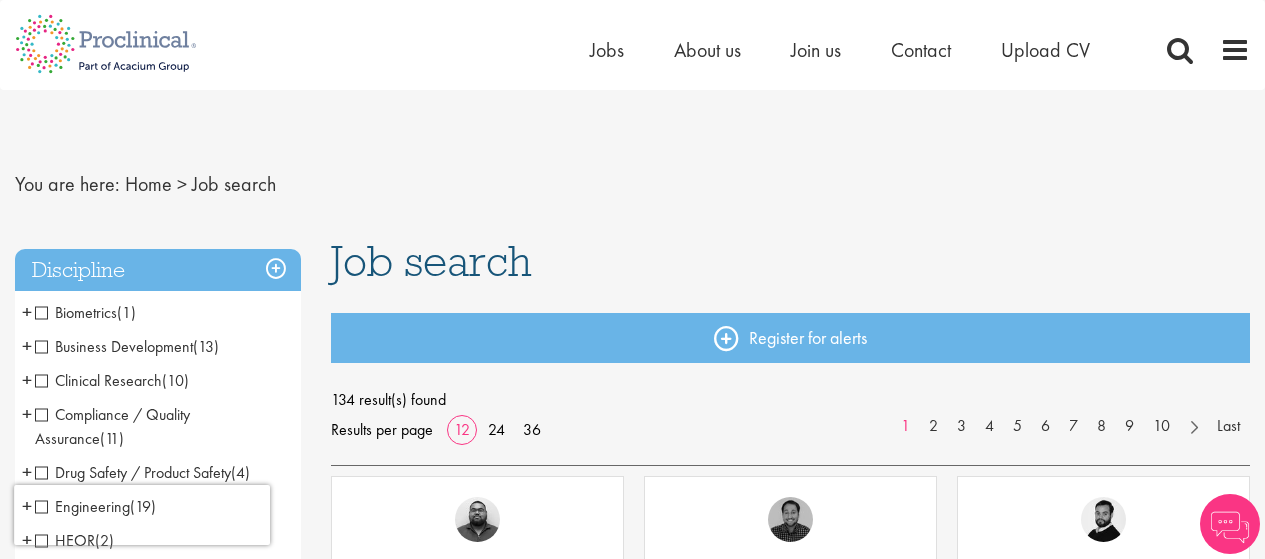 scroll, scrollTop: 0, scrollLeft: 0, axis: both 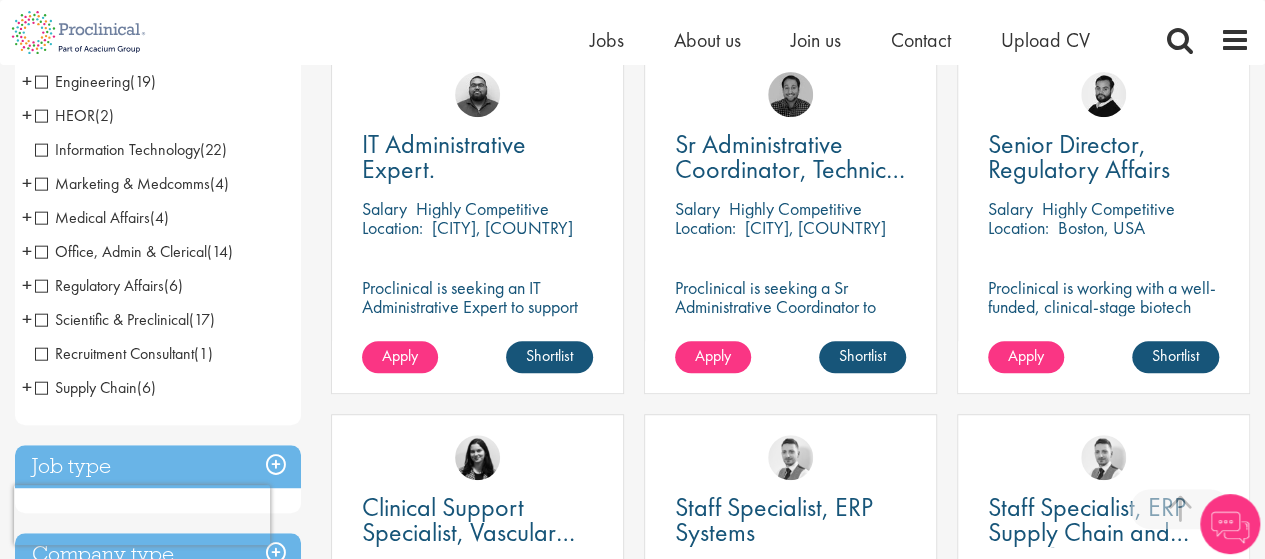 click on "Regulatory Affairs" at bounding box center (99, 285) 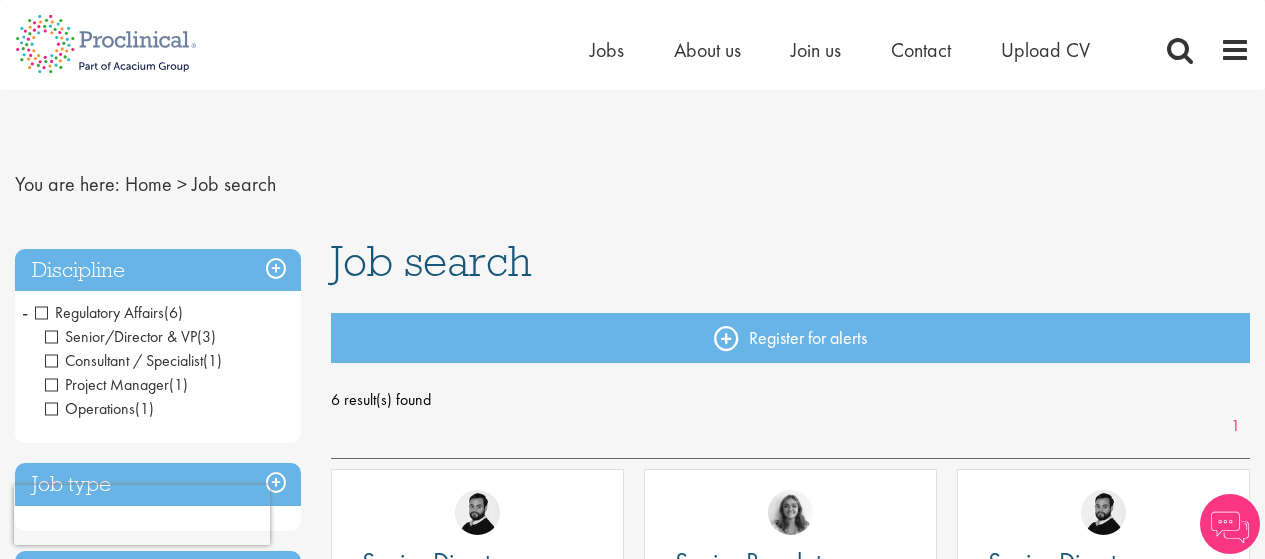 scroll, scrollTop: 0, scrollLeft: 0, axis: both 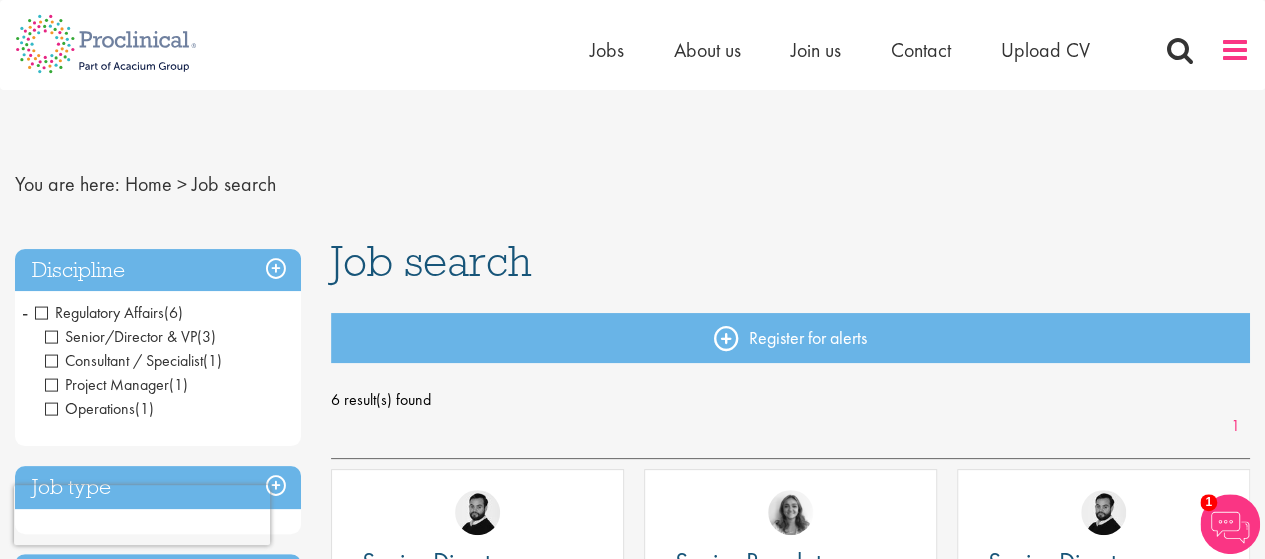 click at bounding box center (1235, 50) 